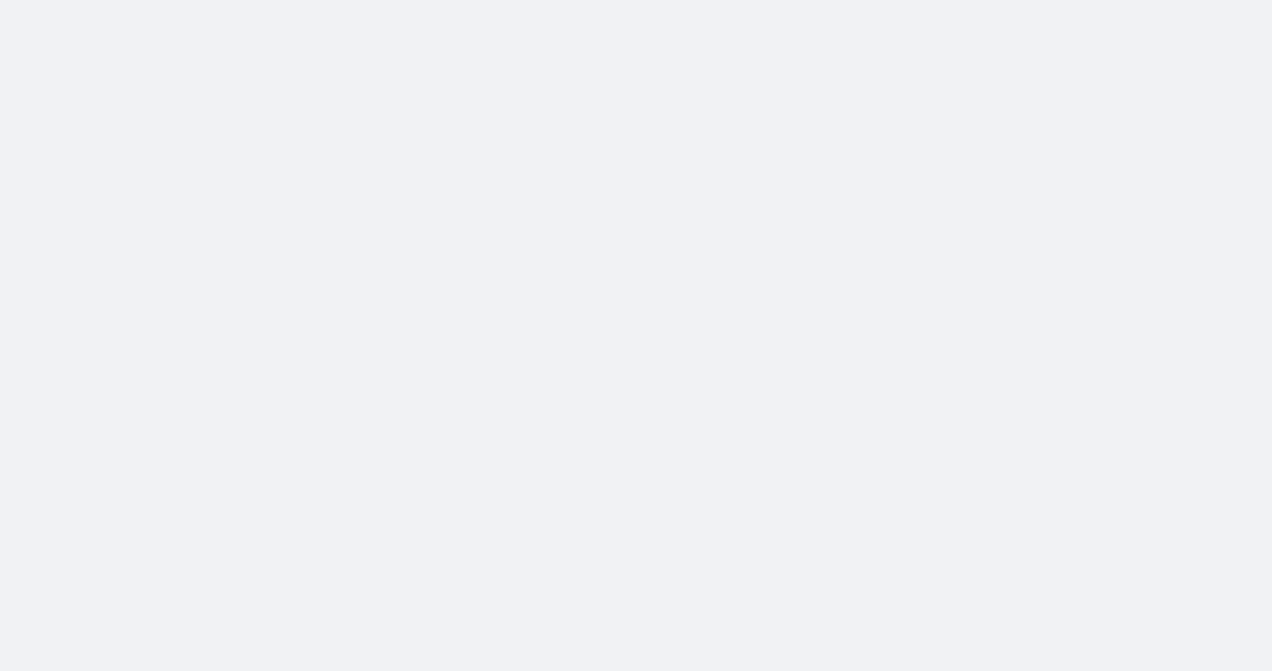 scroll, scrollTop: 0, scrollLeft: 0, axis: both 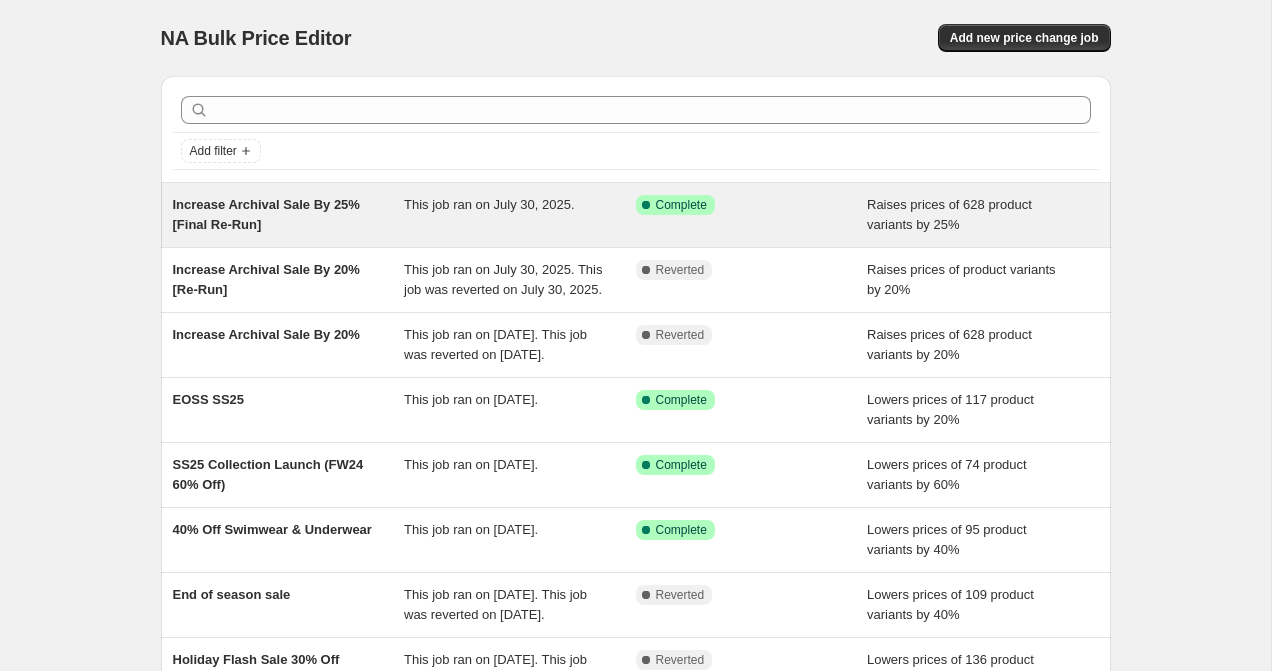 click on "This job ran on July 30, 2025." at bounding box center (520, 215) 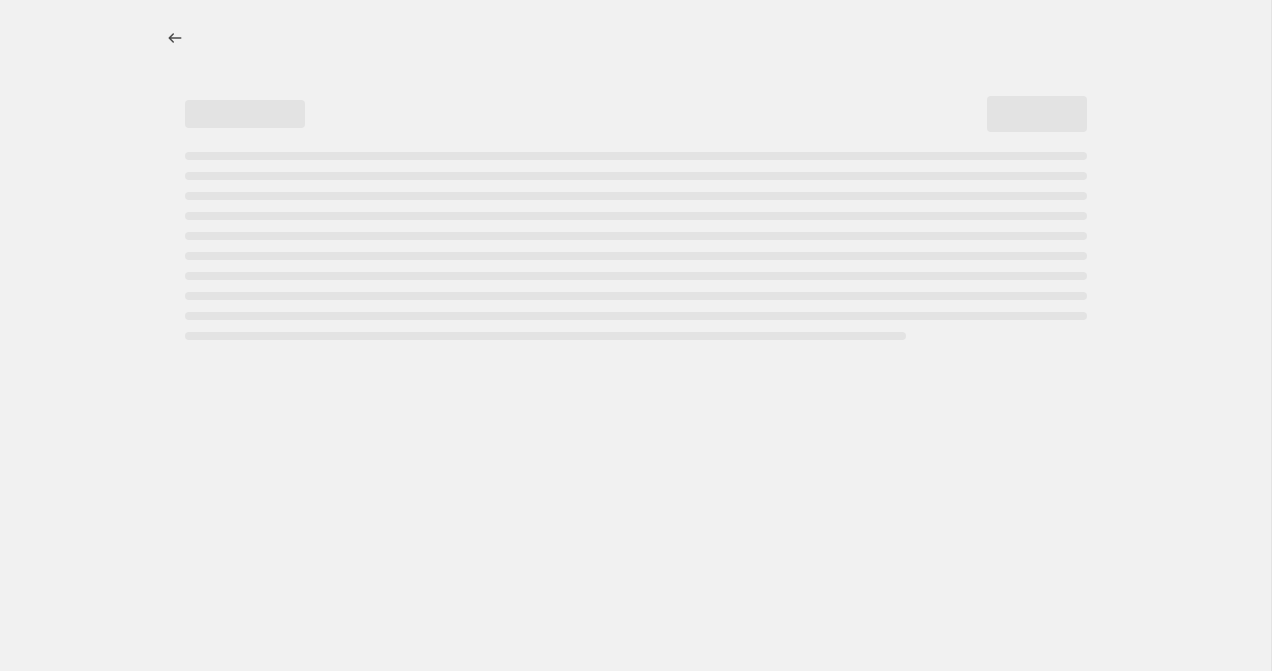 select on "percentage" 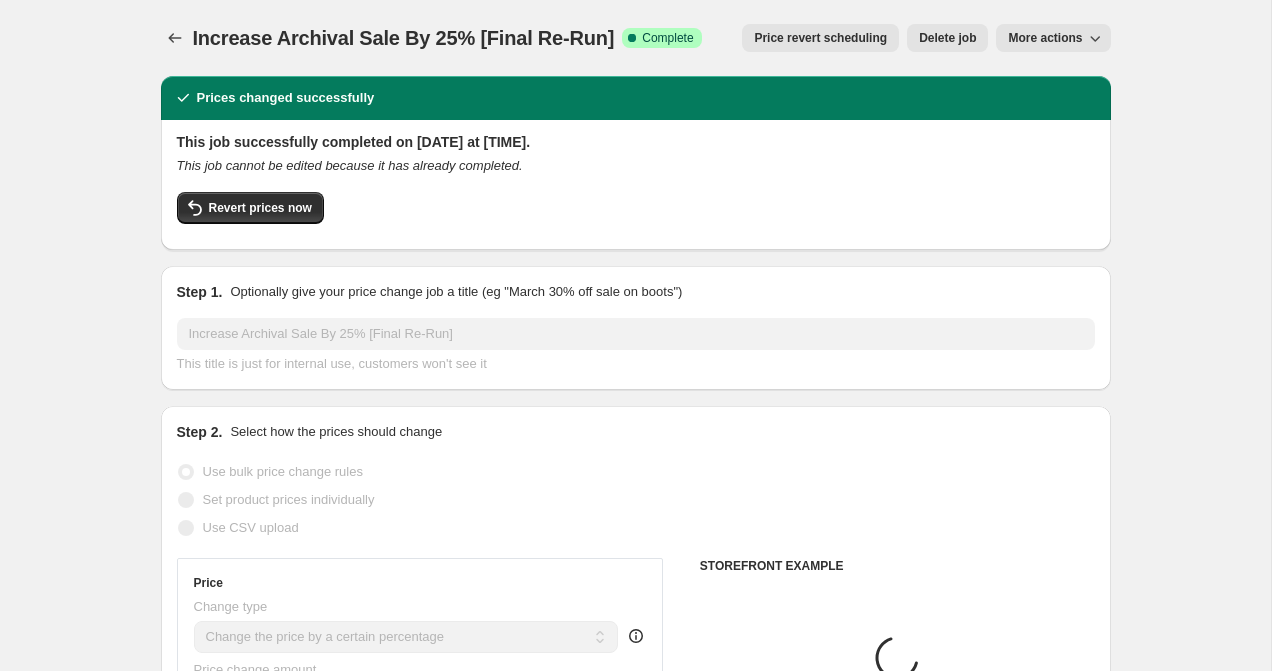select on "collection" 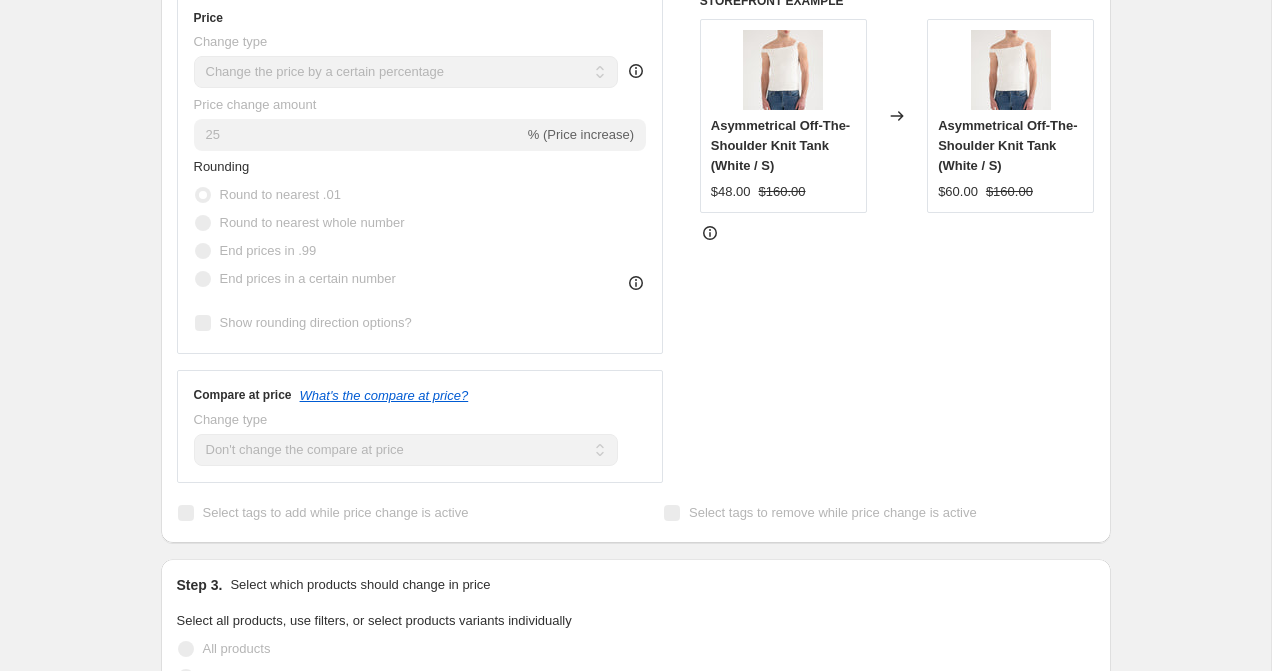 scroll, scrollTop: 0, scrollLeft: 0, axis: both 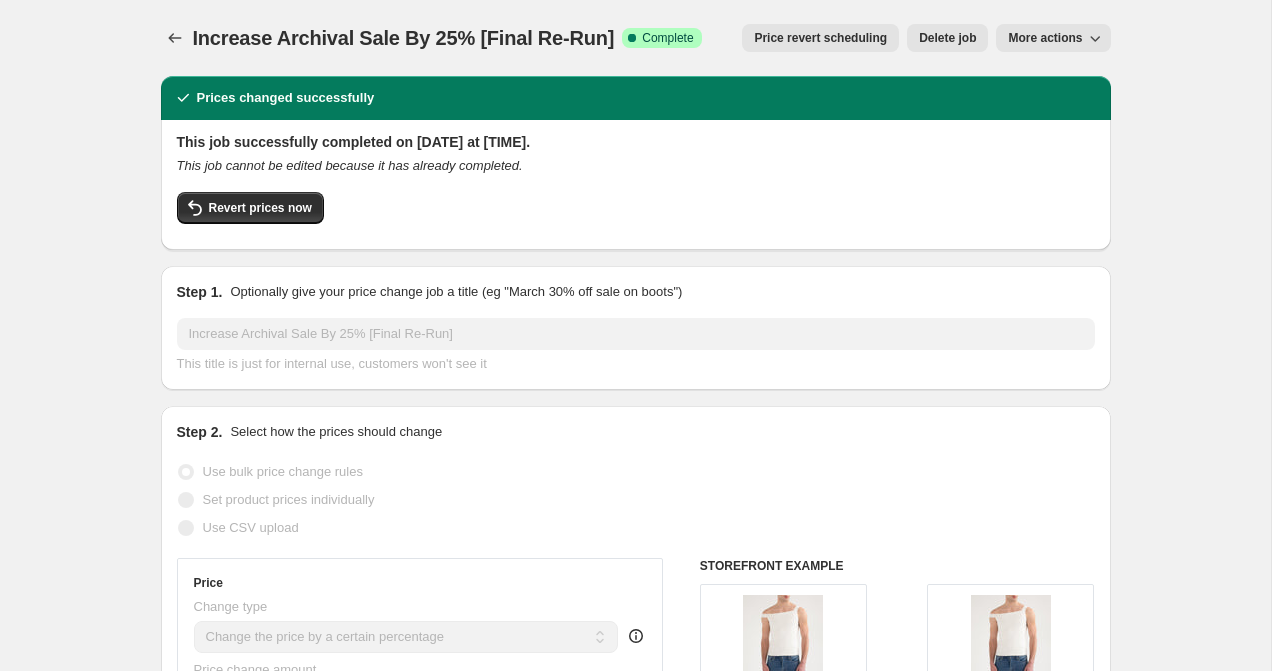 click on "Price revert scheduling" at bounding box center (820, 38) 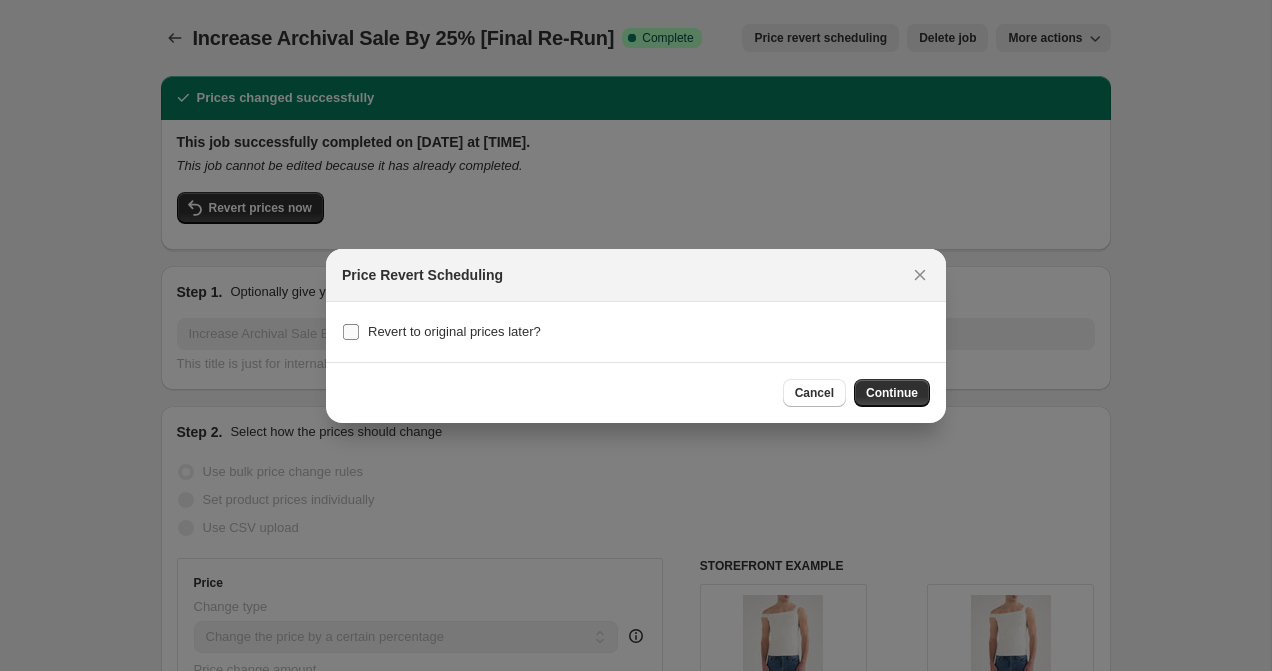 click on "Revert to original prices later?" at bounding box center [454, 331] 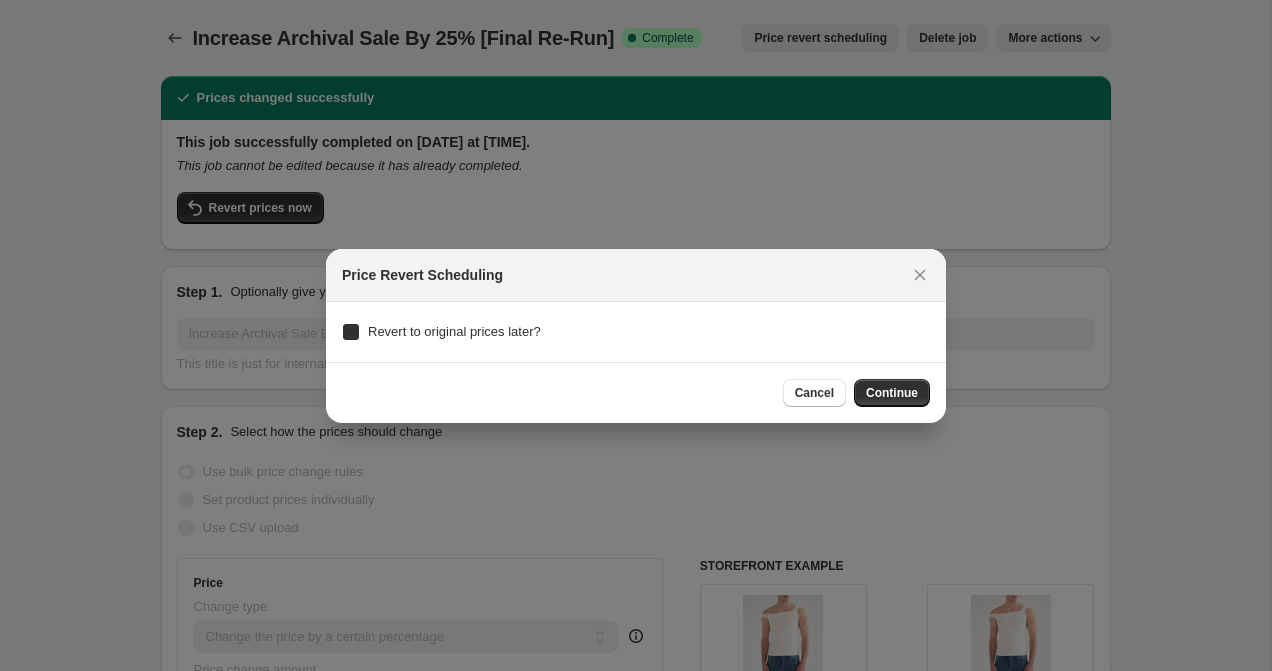 checkbox on "true" 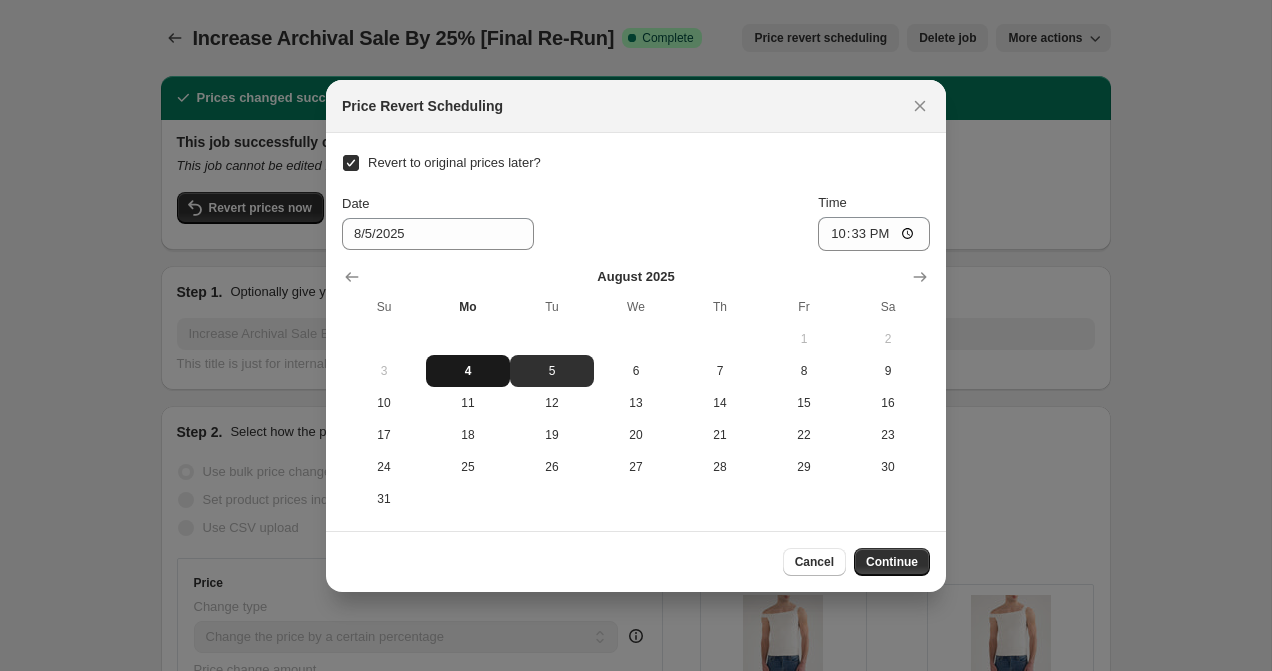 click on "4" at bounding box center (468, 371) 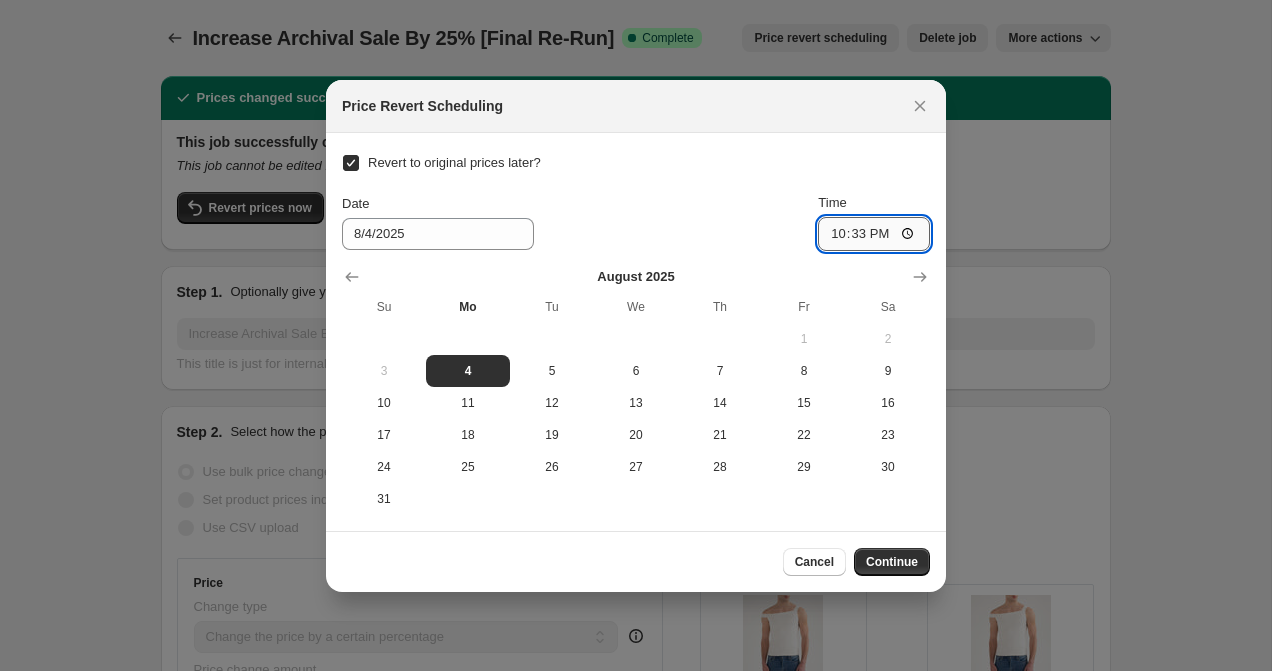 click on "22:33" at bounding box center [874, 234] 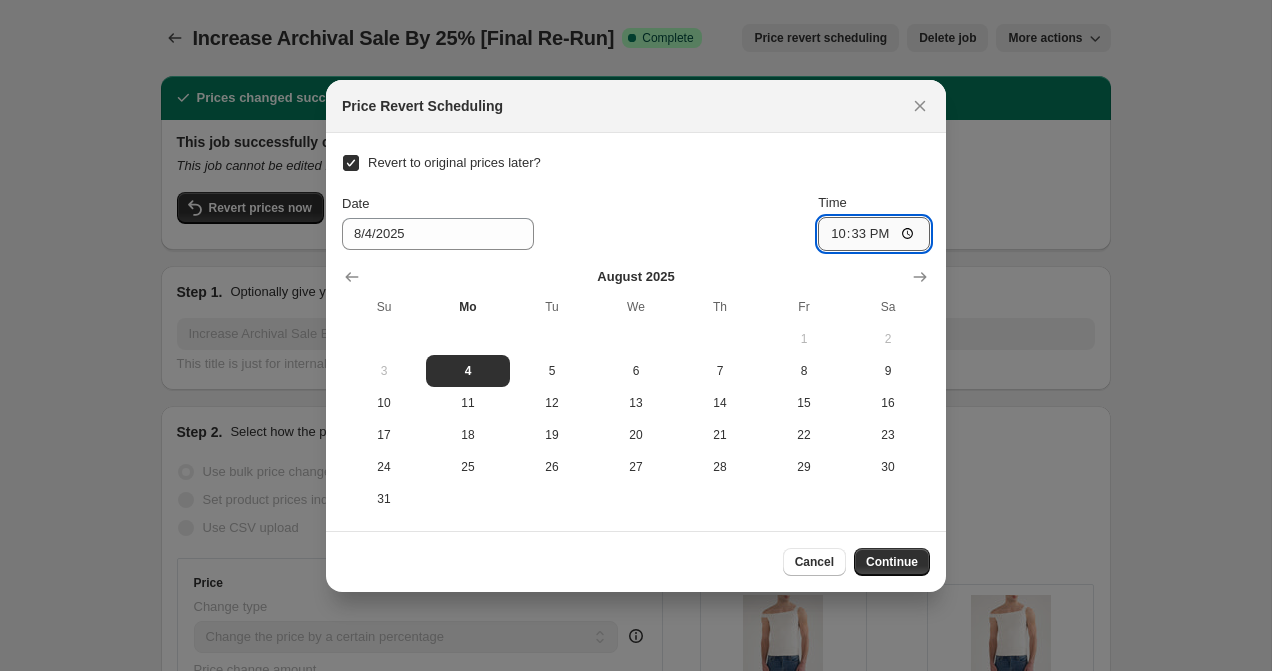 click on "22:33" at bounding box center [874, 234] 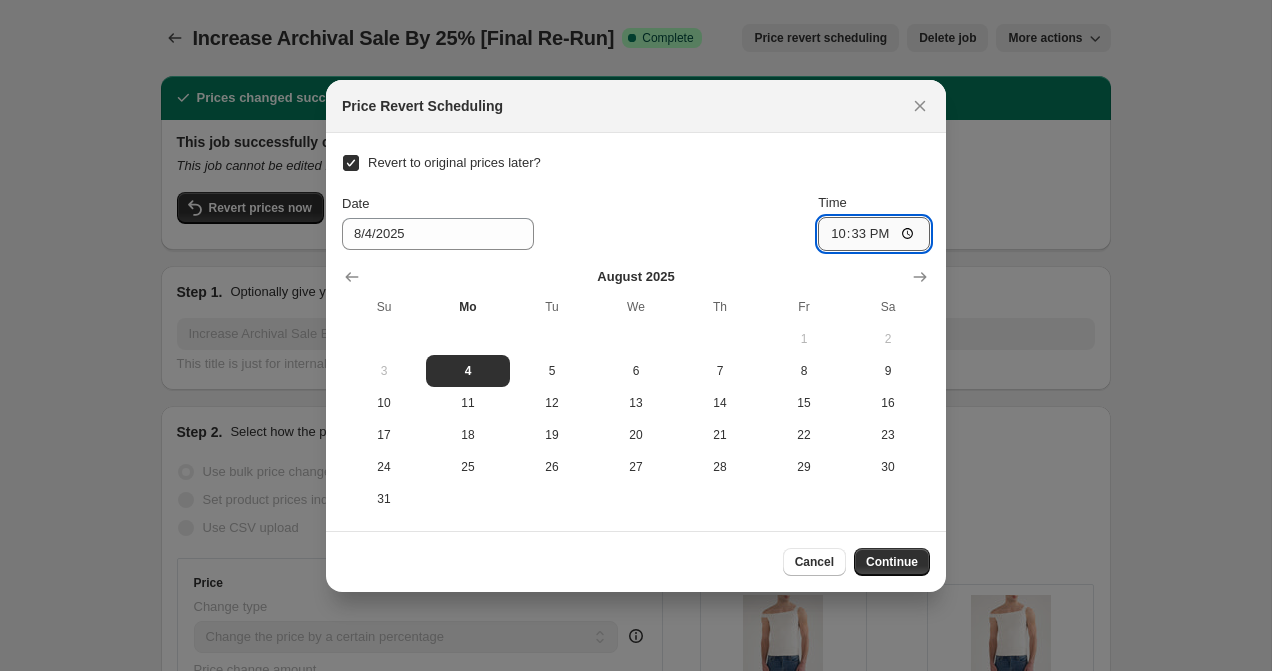 click on "22:33" at bounding box center (874, 234) 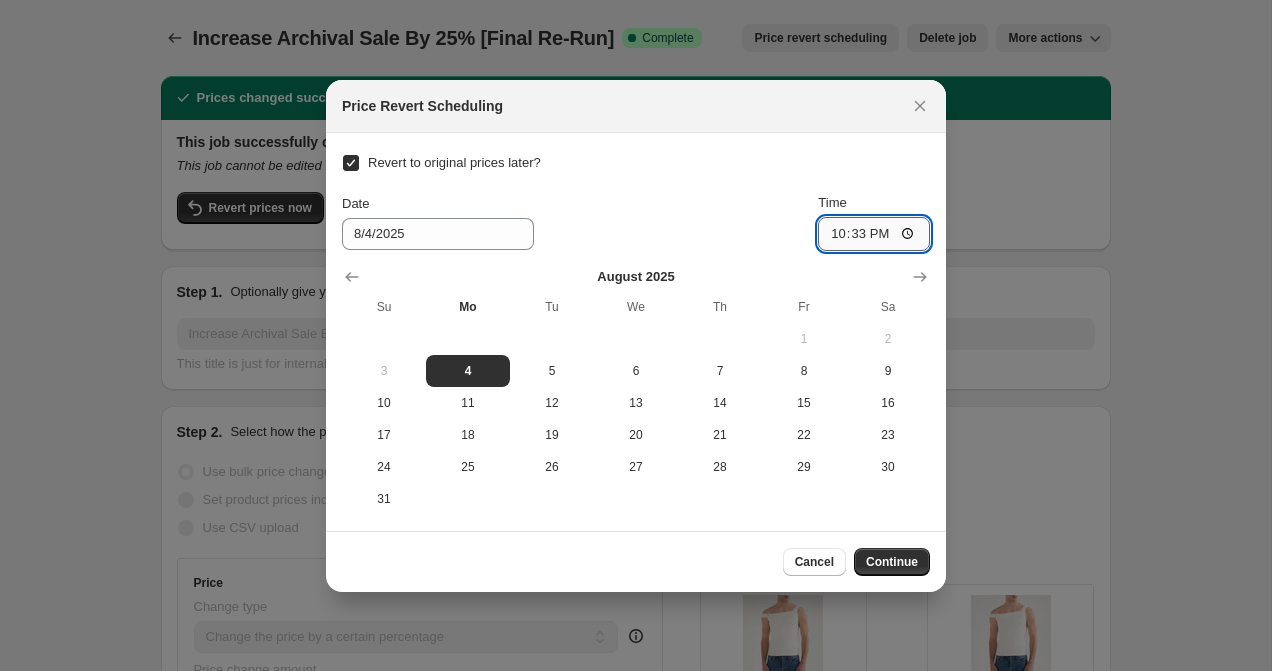 type on "[TIME]" 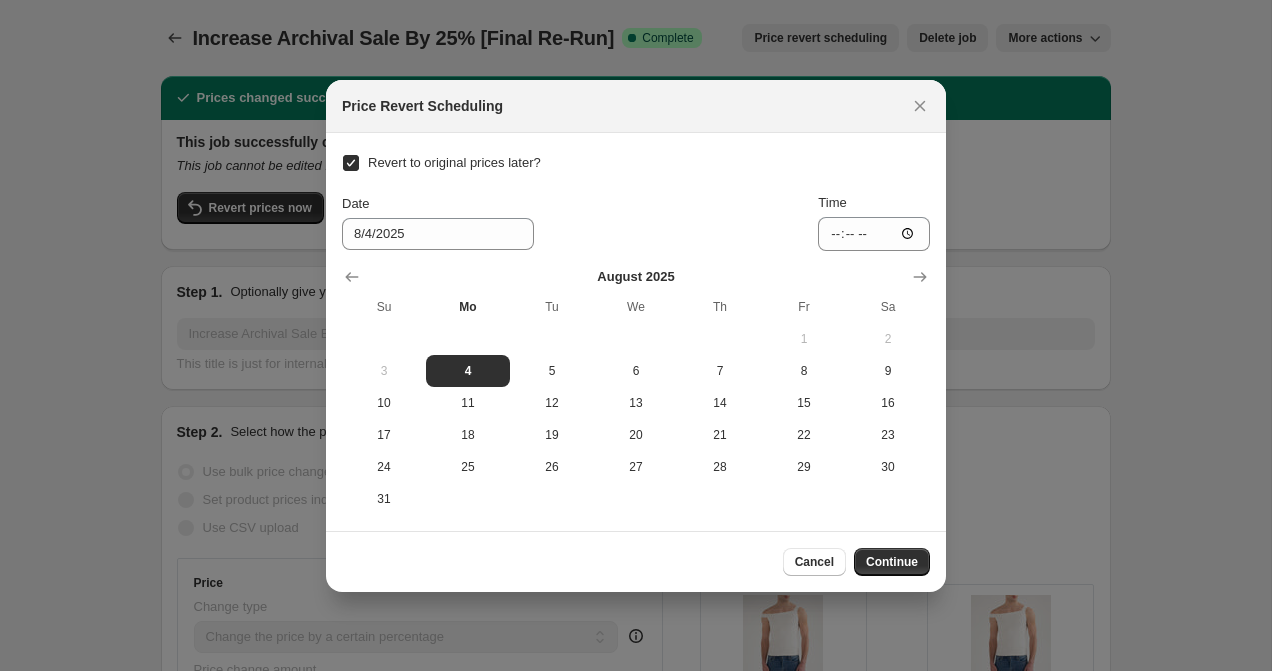 click on "Date [DATE] Time [TIME]" at bounding box center (636, 222) 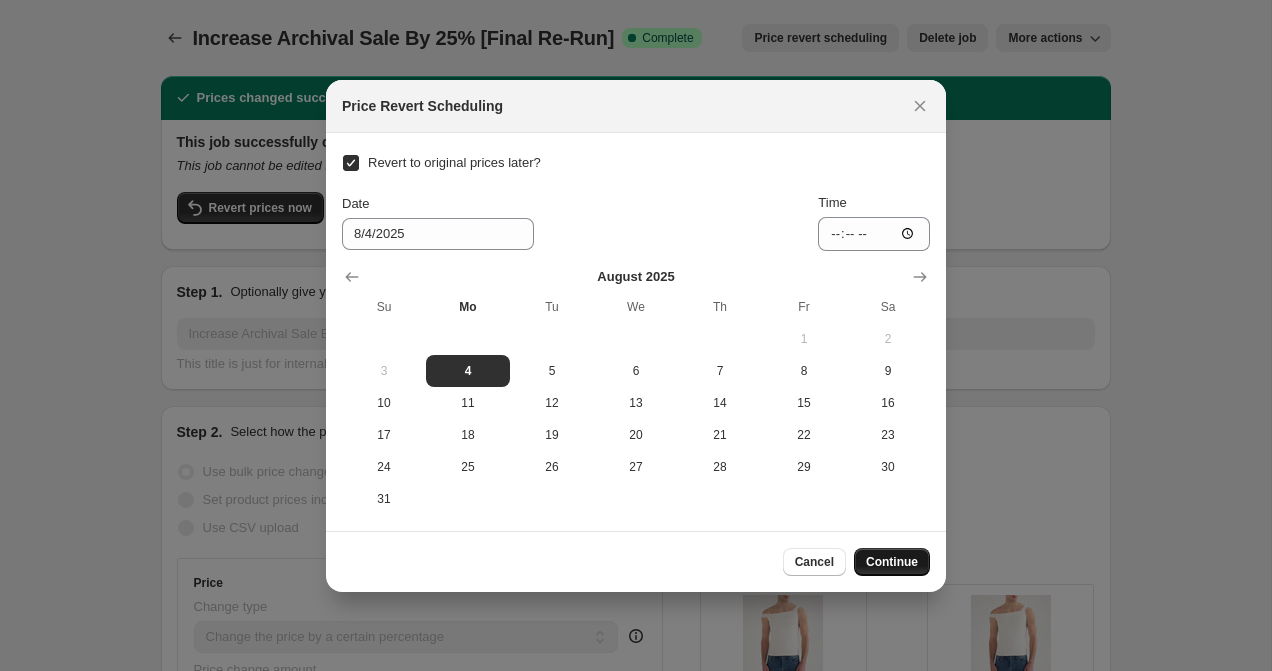 click on "Continue" at bounding box center (892, 562) 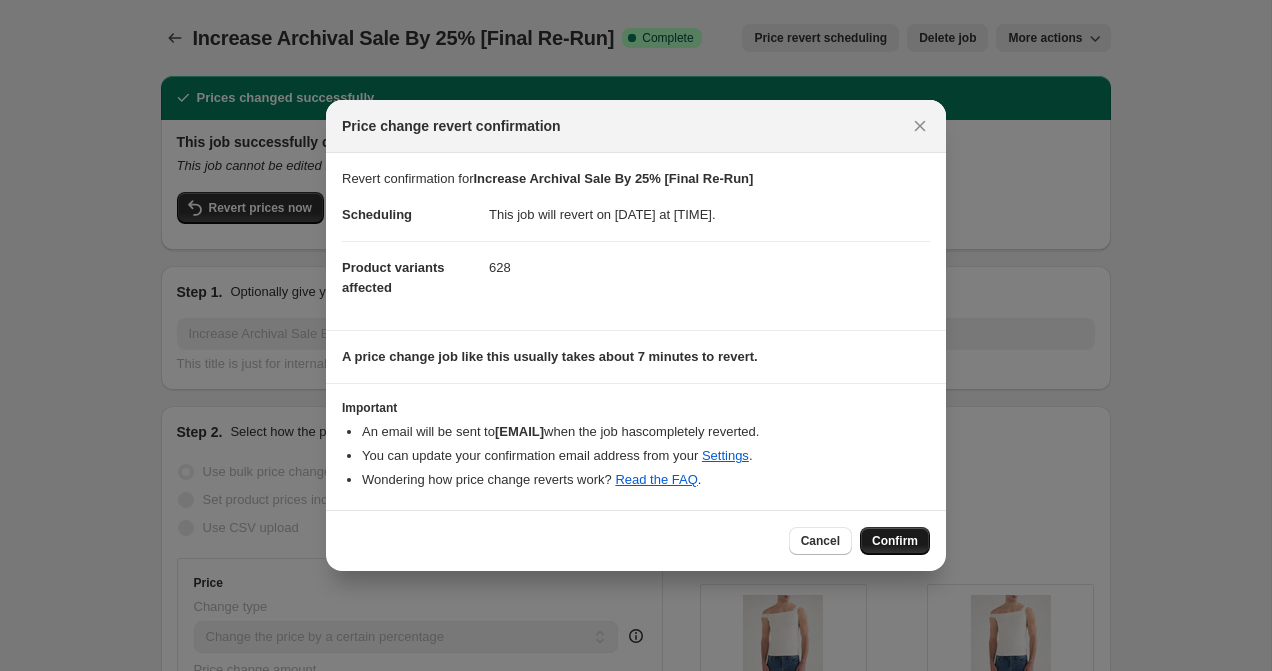 click on "Confirm" at bounding box center (895, 541) 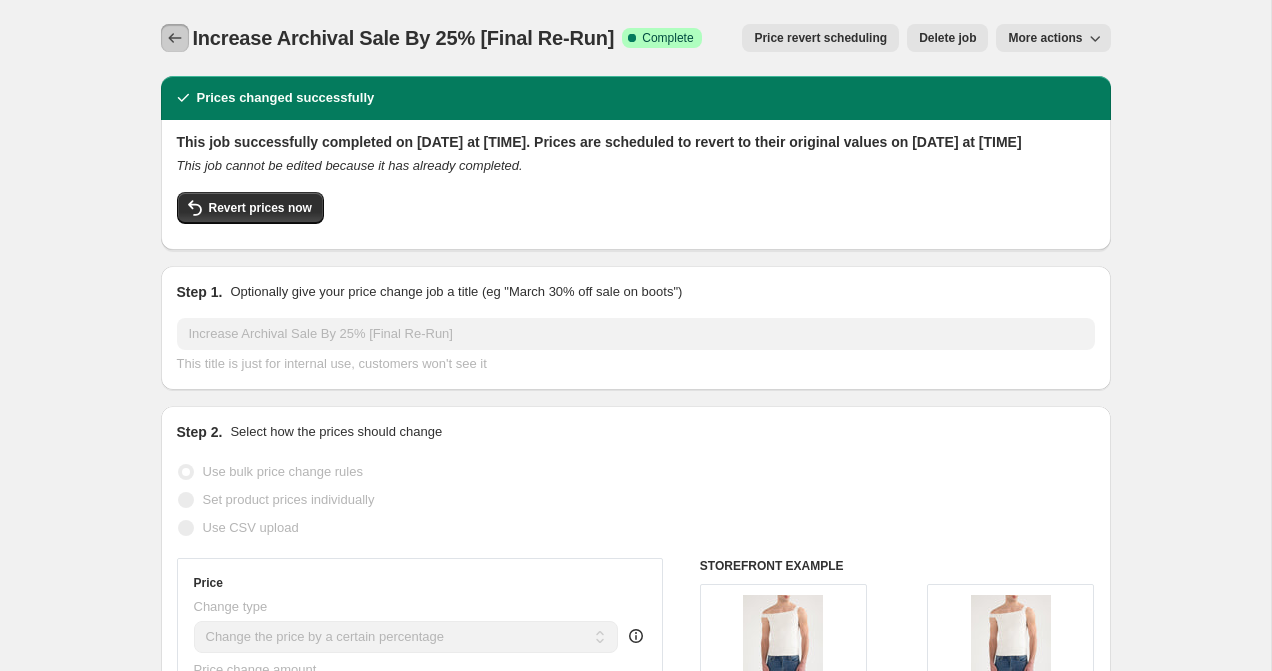click 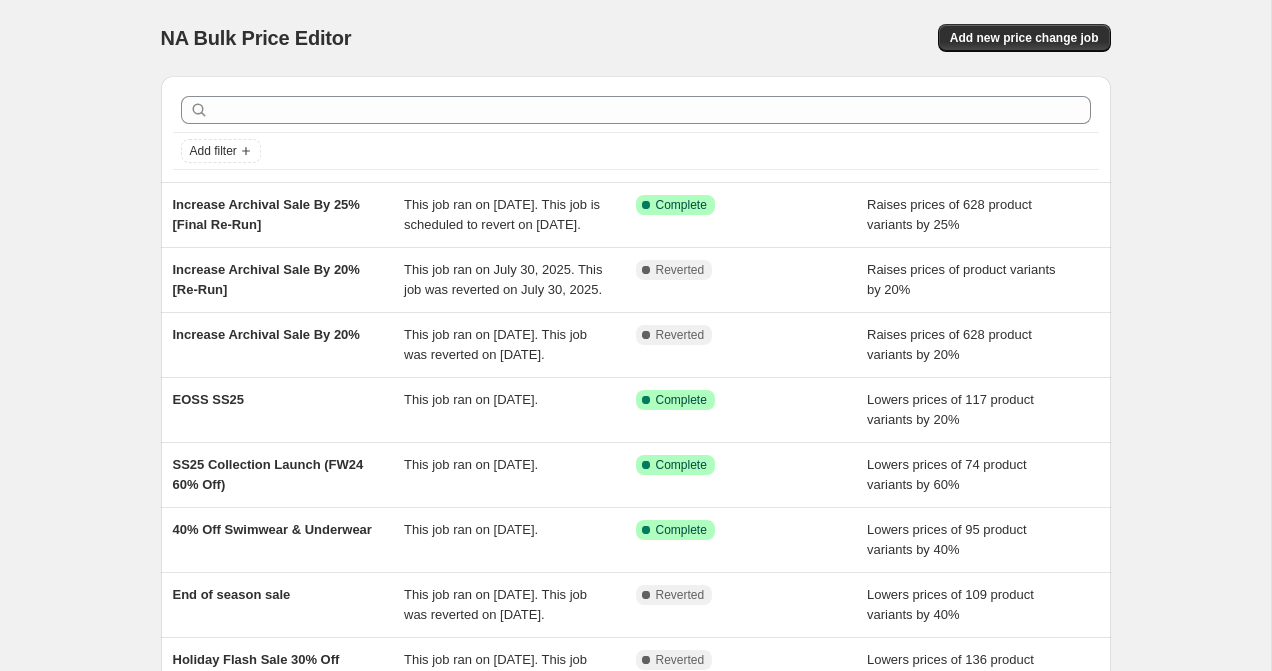 click on "Add new price change job" at bounding box center [882, 38] 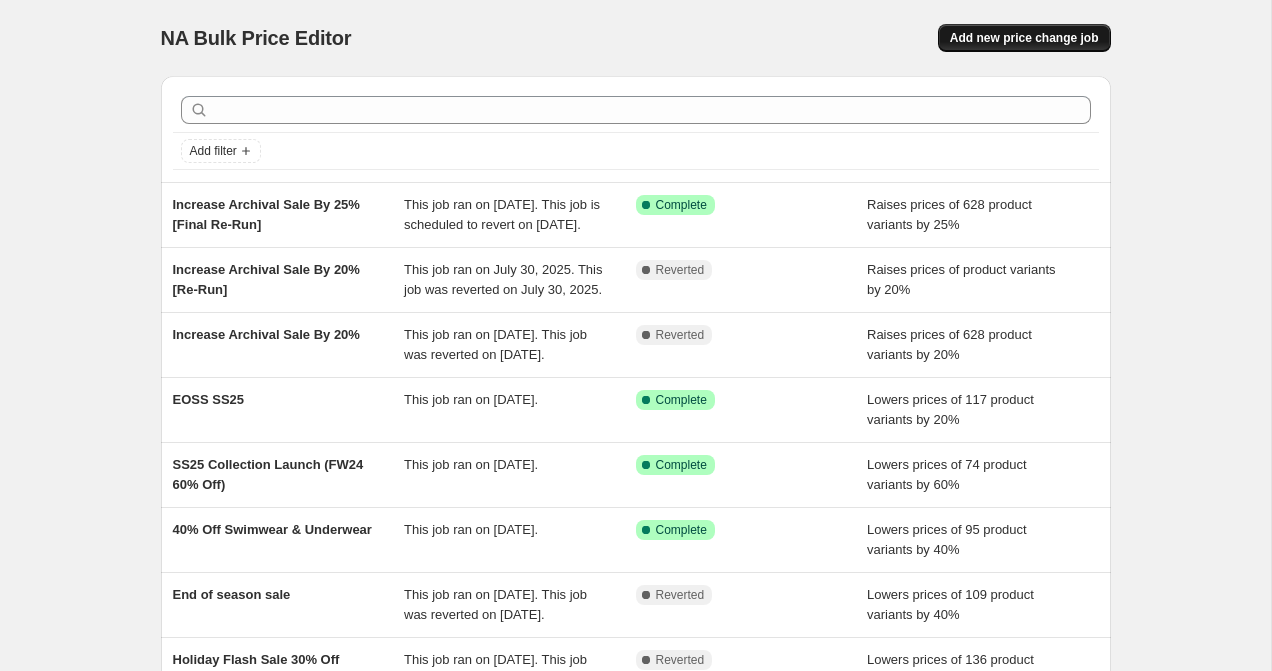 click on "Add new price change job" at bounding box center (1024, 38) 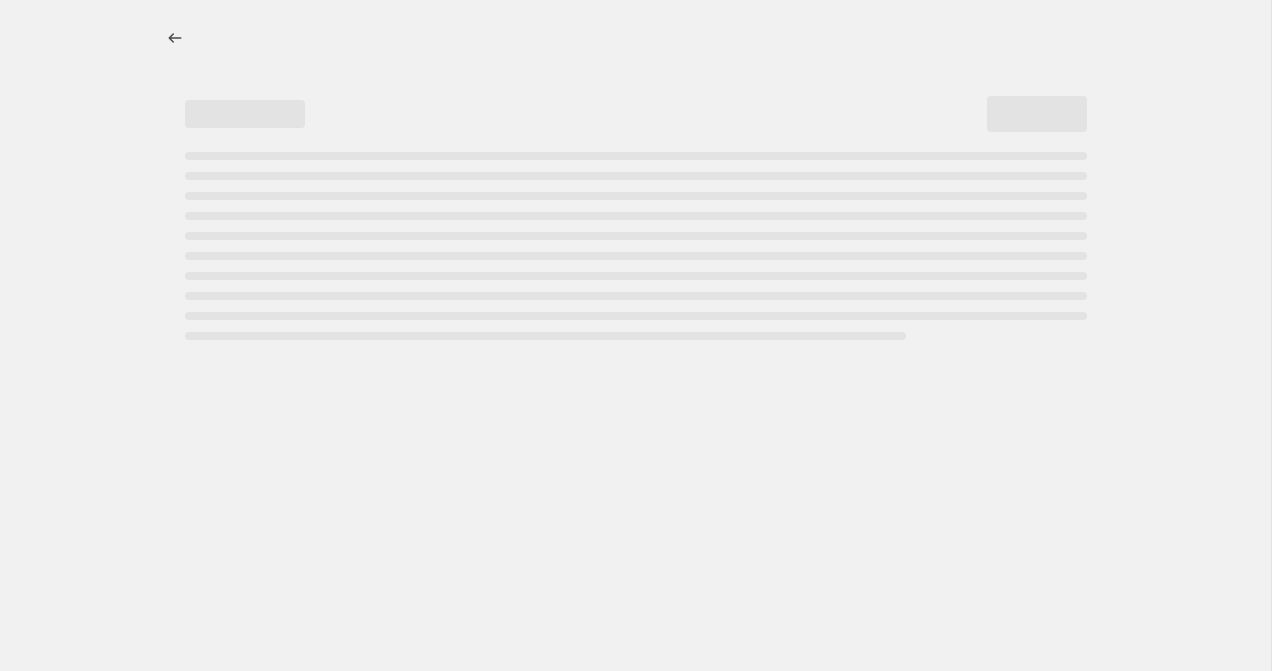 select on "percentage" 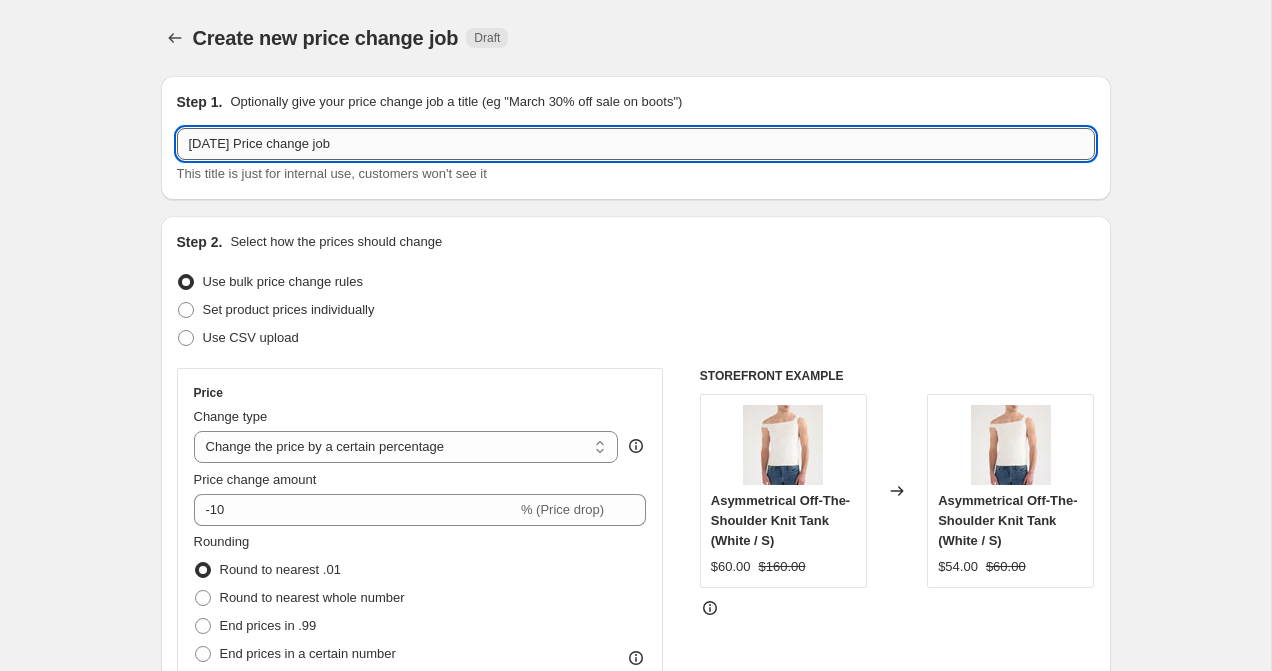 click on "[DATE] Price change job" at bounding box center [636, 144] 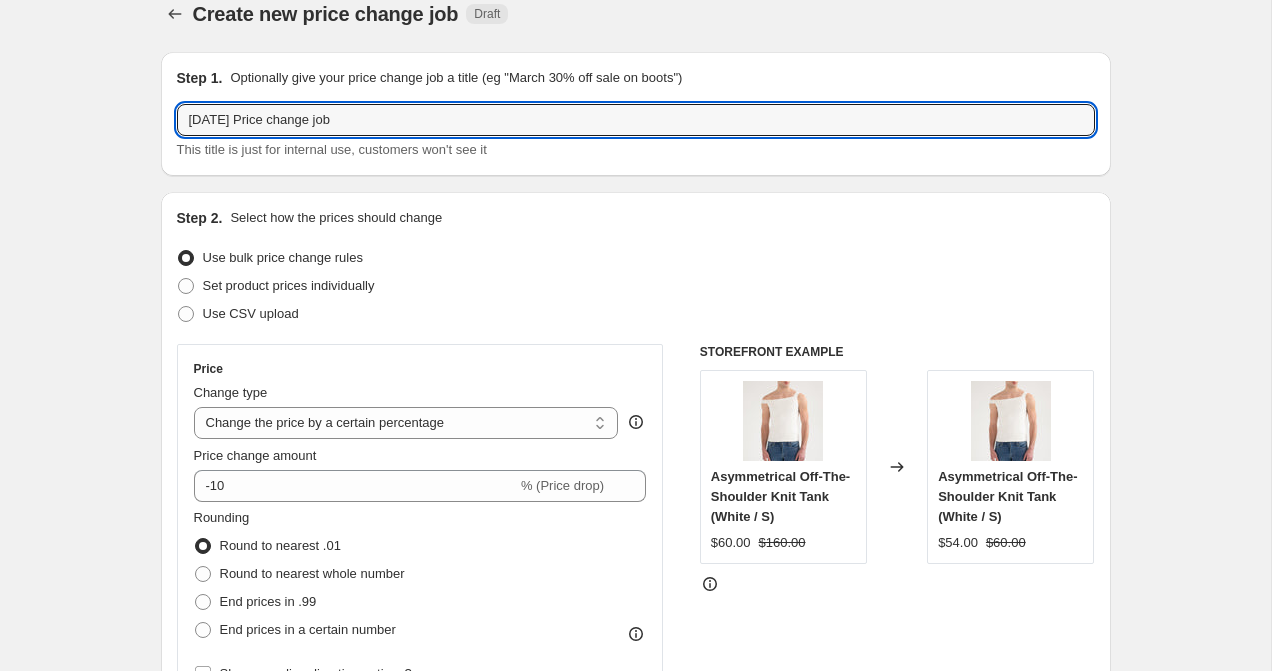 scroll, scrollTop: 32, scrollLeft: 0, axis: vertical 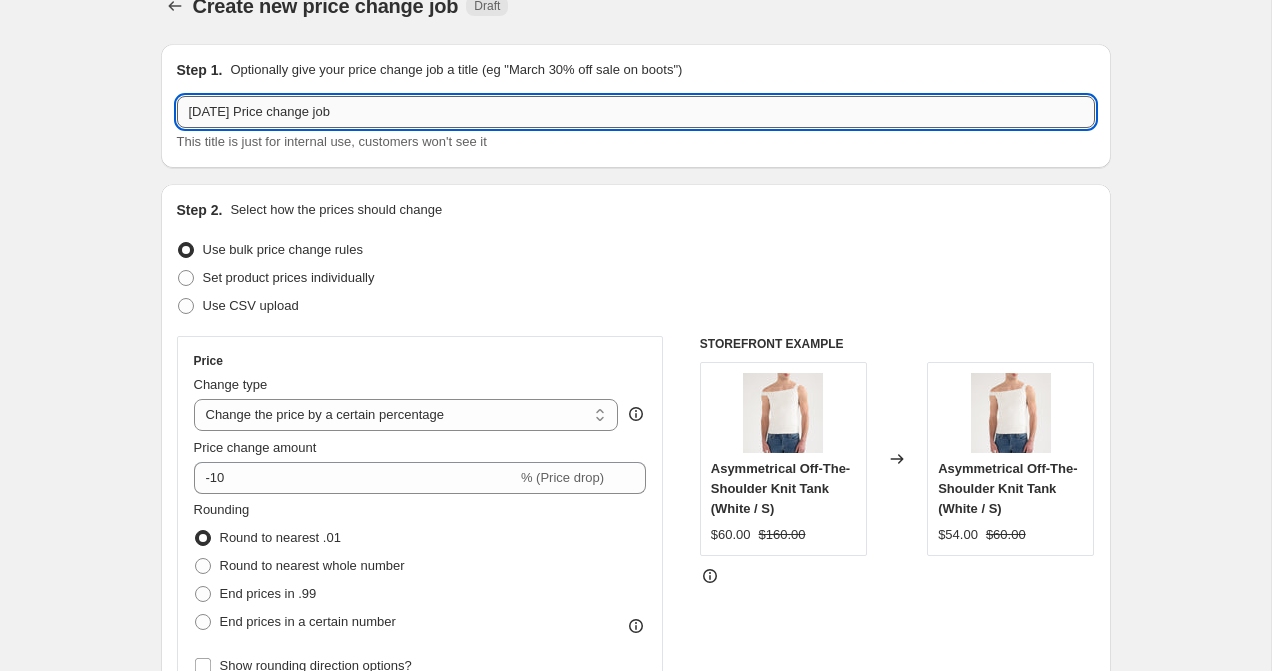 click on "[DATE] Price change job" at bounding box center [636, 112] 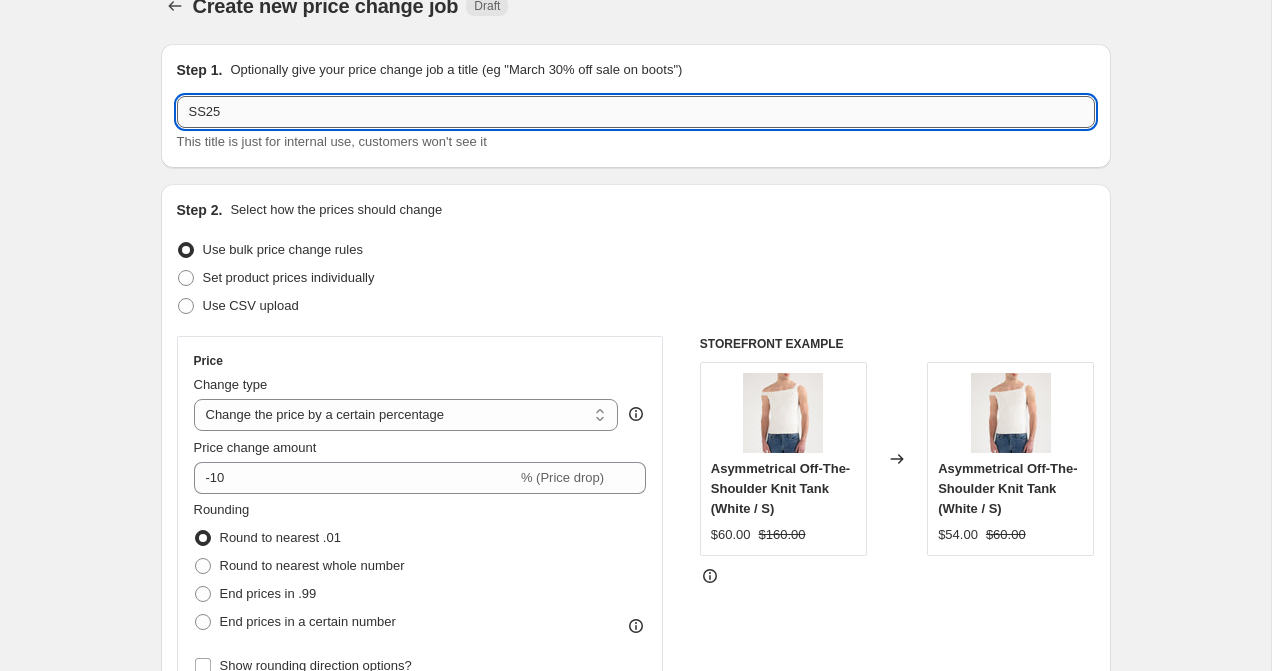 type on "SS25" 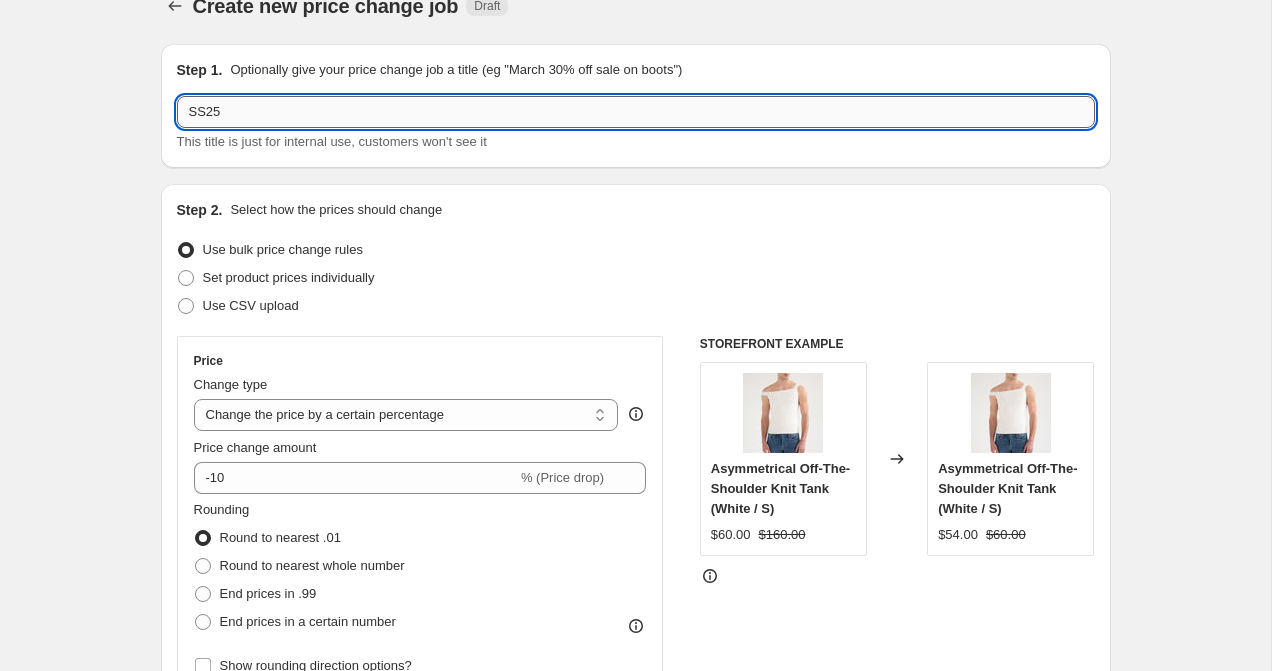 click on "SS25" at bounding box center (636, 112) 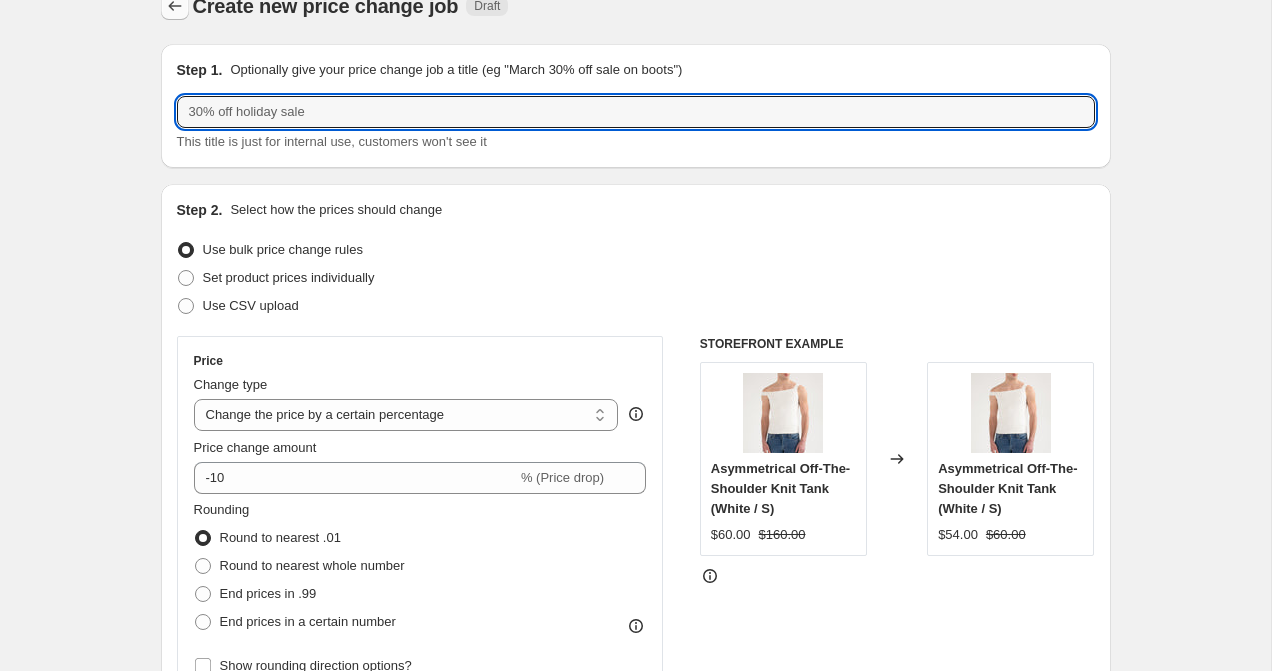 type 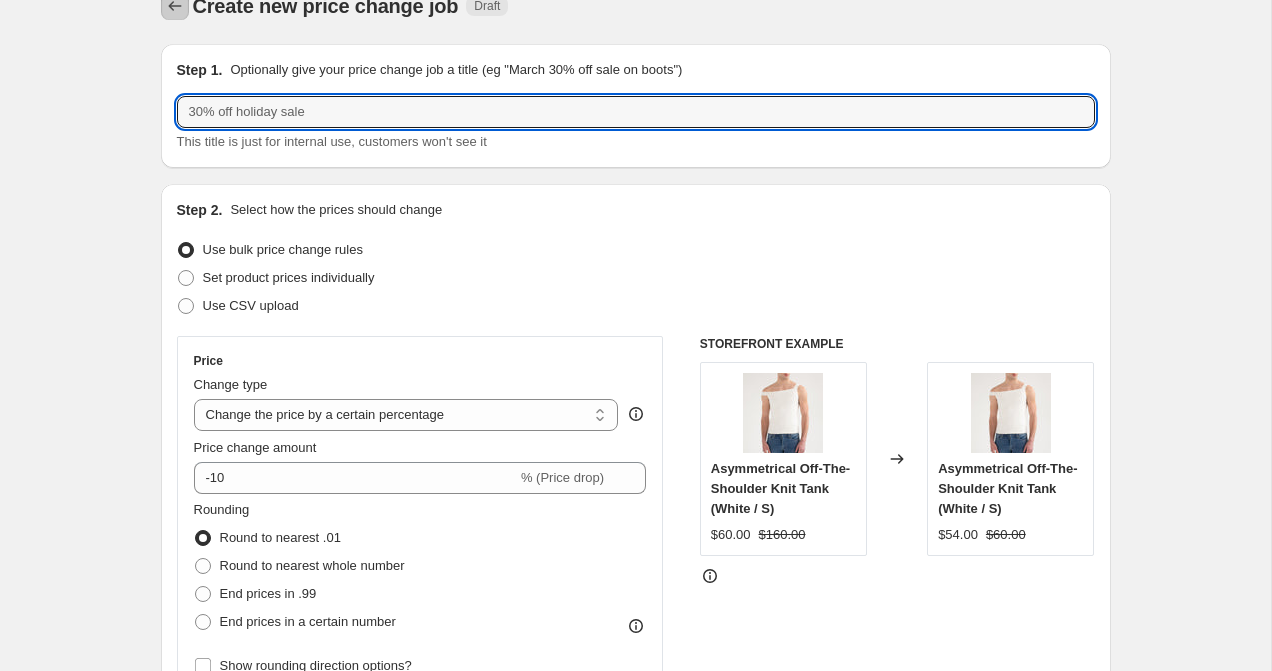 click 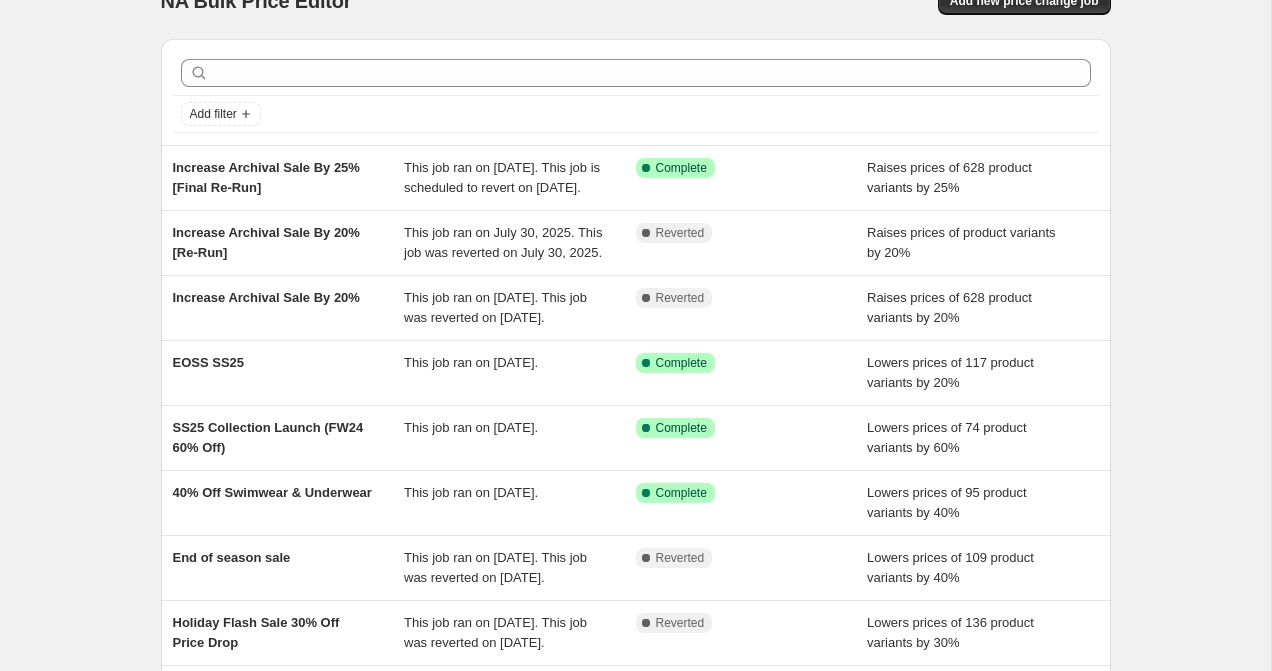 scroll, scrollTop: 40, scrollLeft: 0, axis: vertical 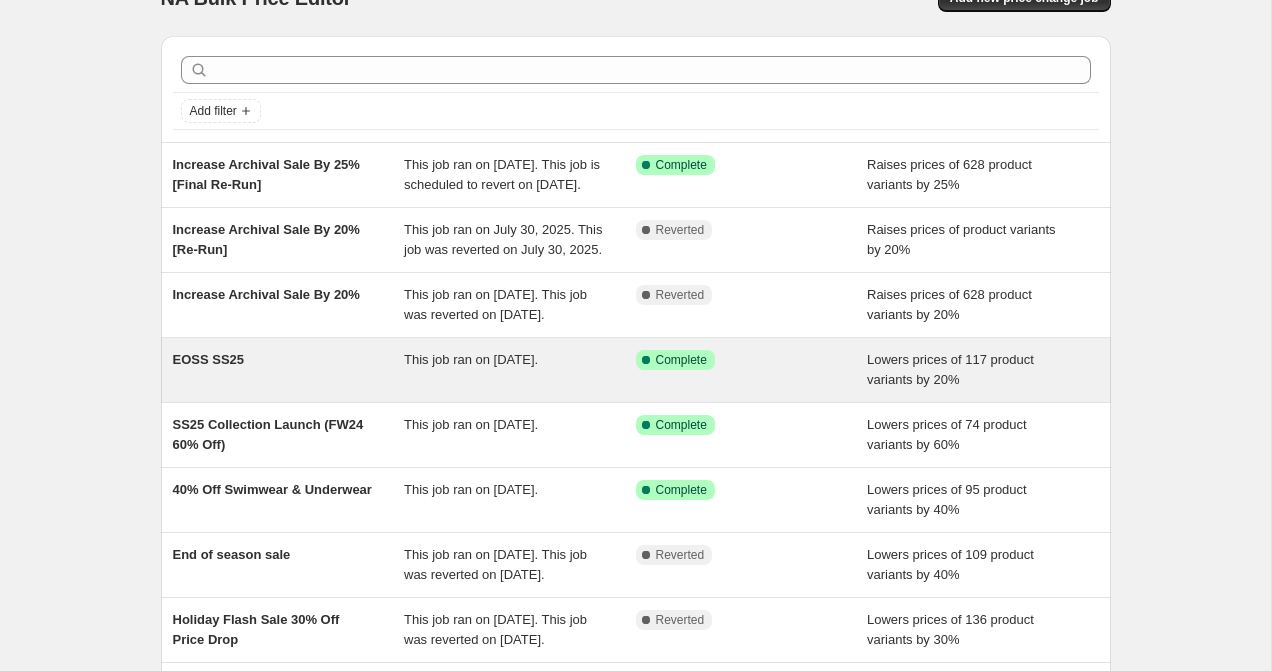 click on "EOSS SS25" at bounding box center (289, 370) 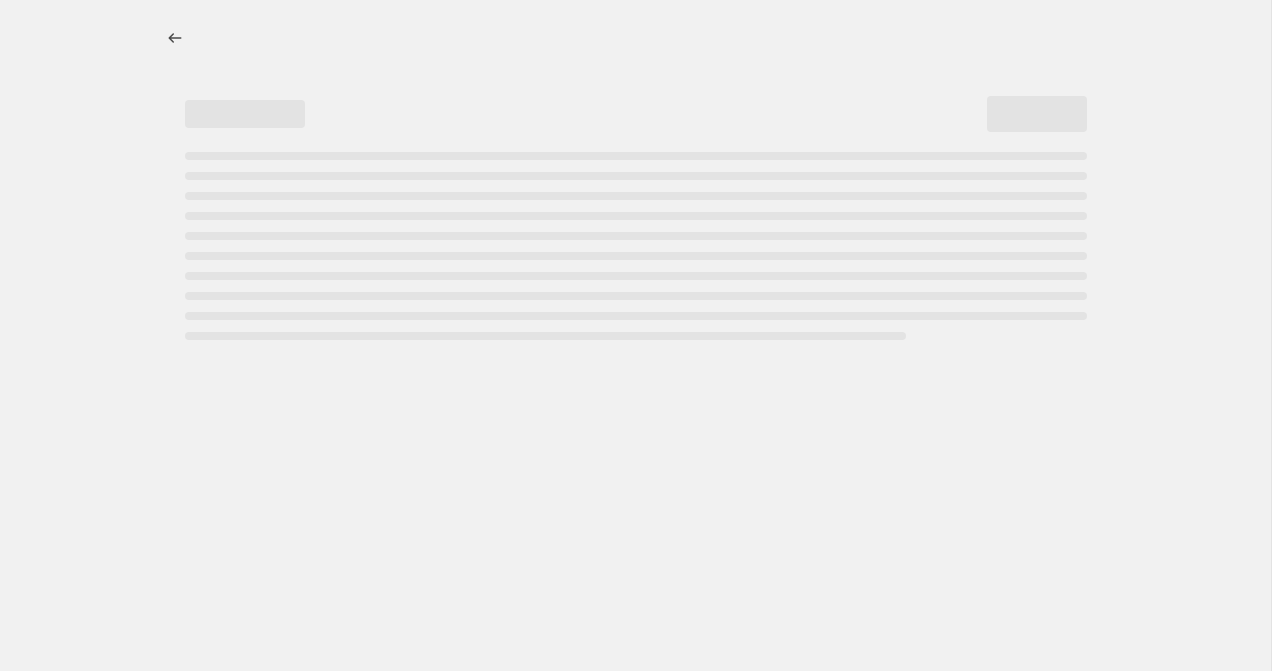 scroll, scrollTop: 0, scrollLeft: 0, axis: both 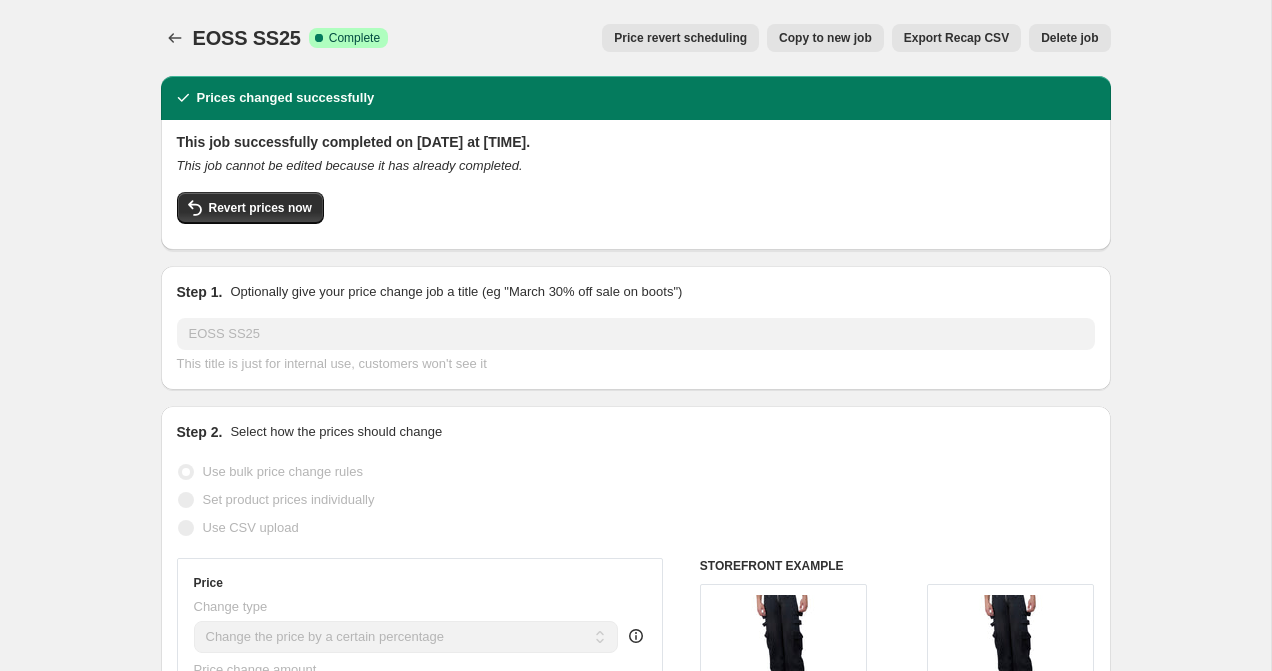 click on "EOSS SS25" at bounding box center (247, 38) 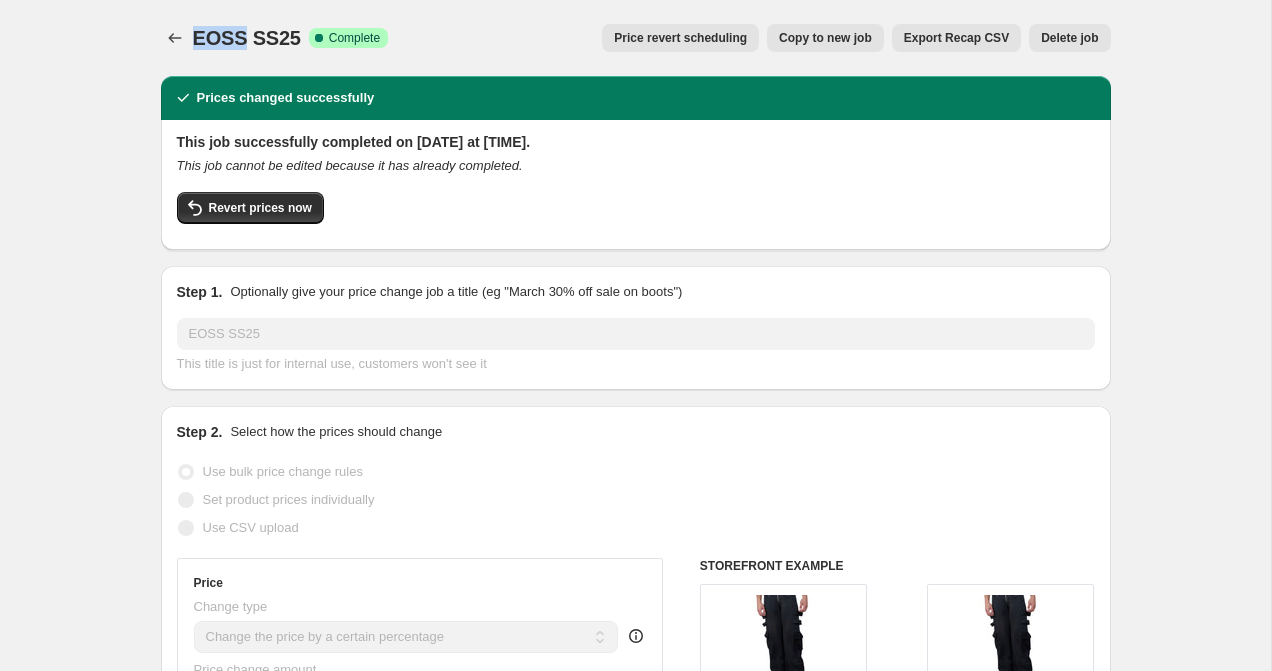 click on "EOSS SS25" at bounding box center [247, 38] 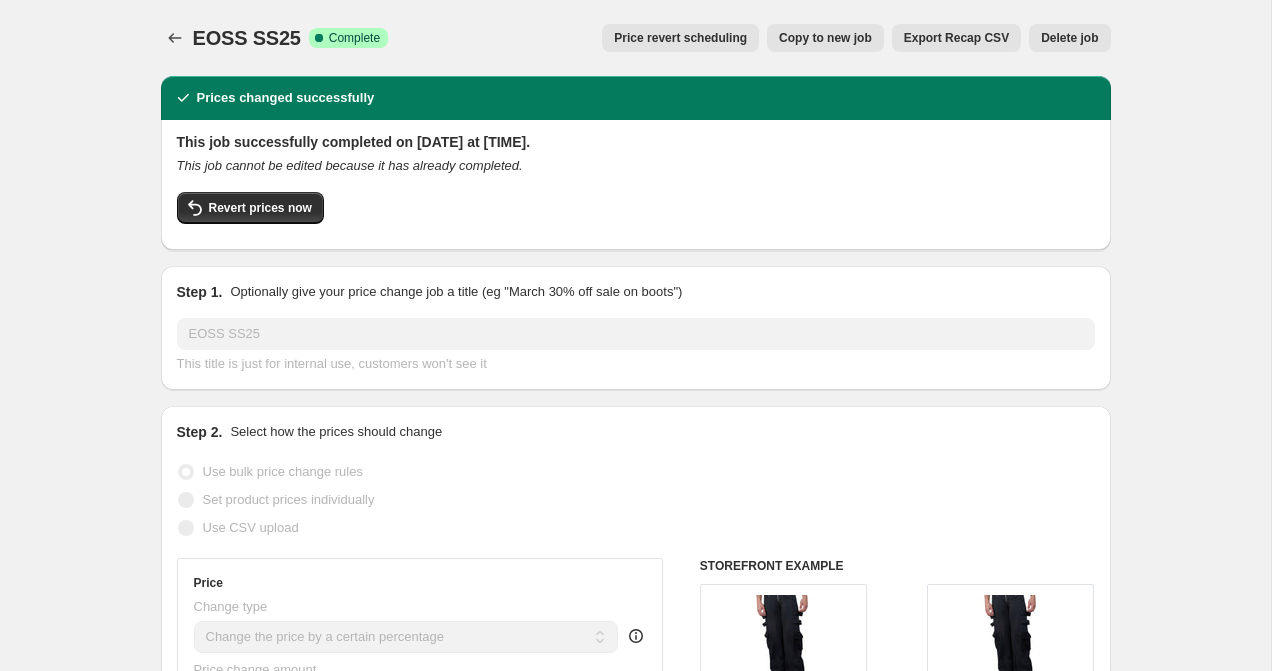 click on "EOSS SS25" at bounding box center (247, 38) 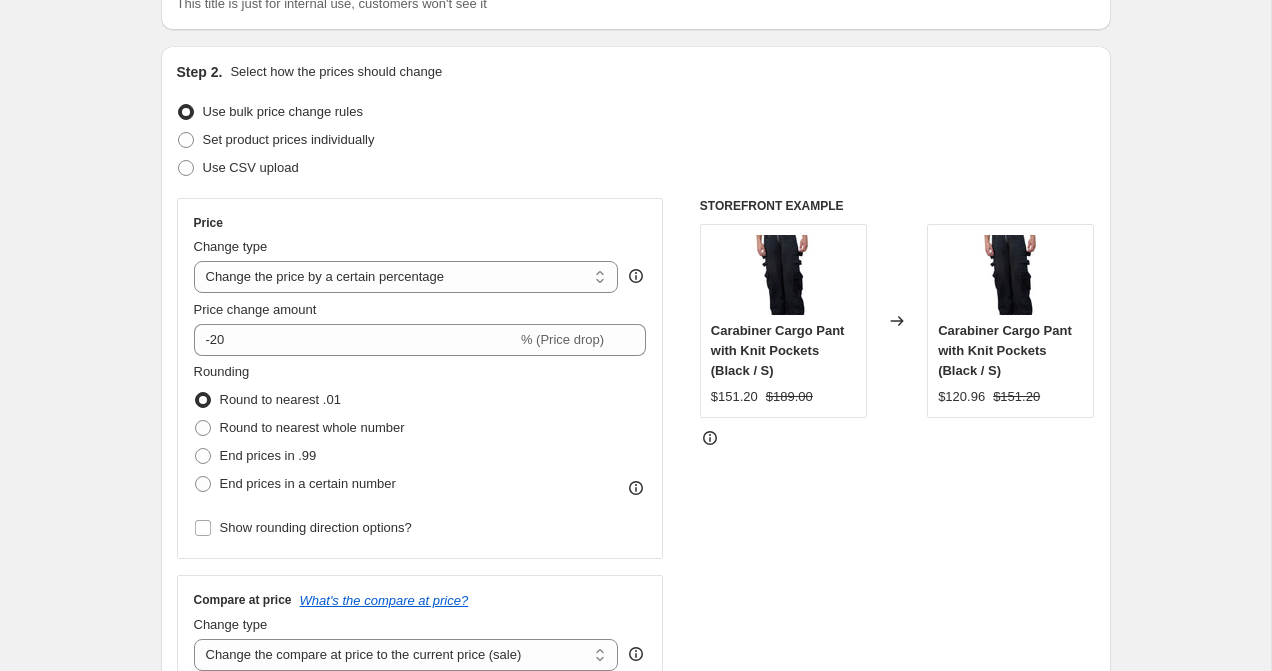 scroll, scrollTop: 183, scrollLeft: 0, axis: vertical 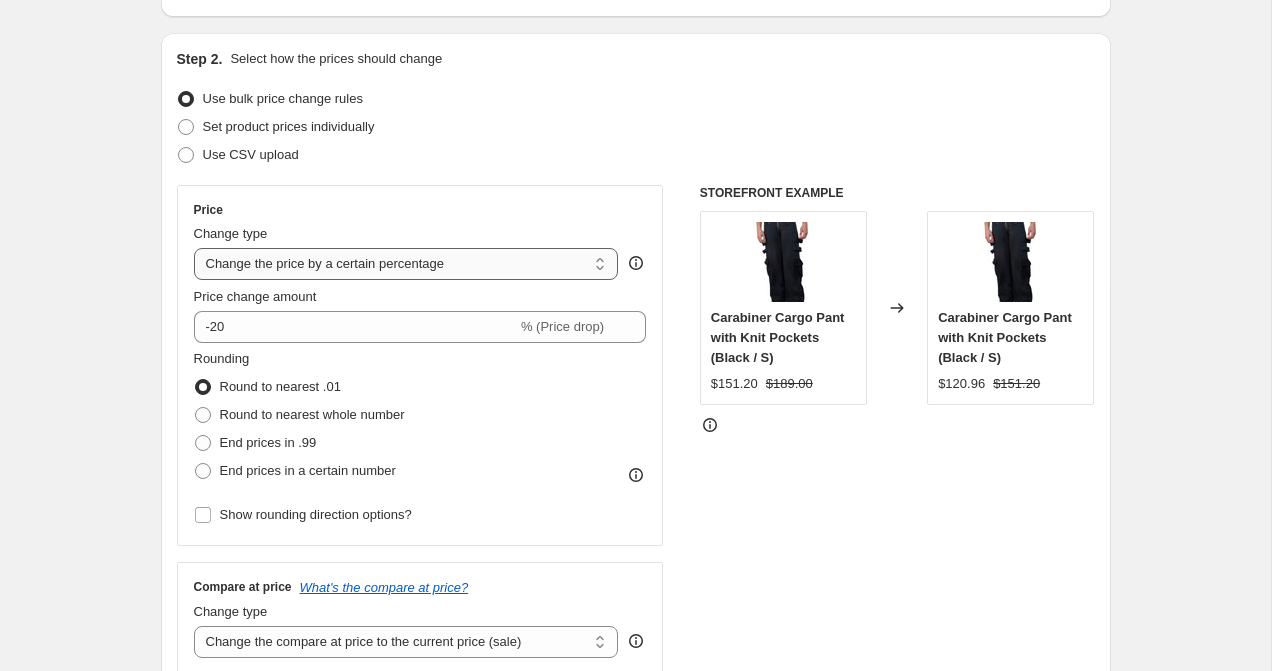 select on "pcap" 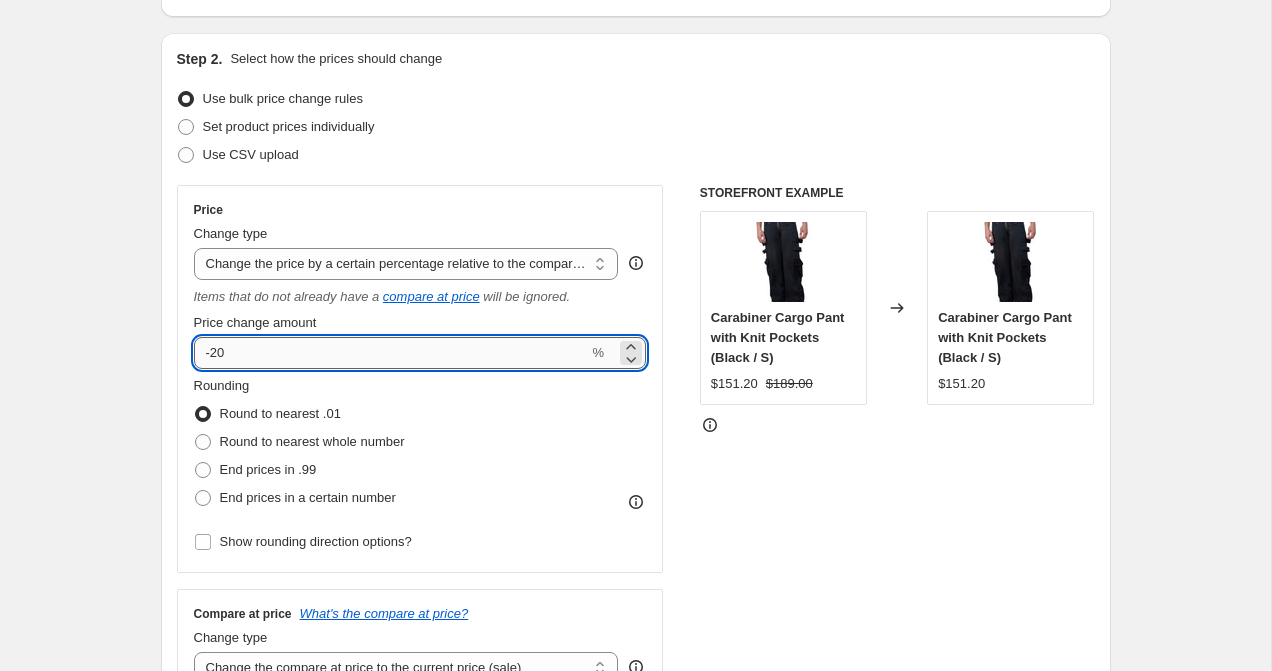 click on "-20" at bounding box center [391, 353] 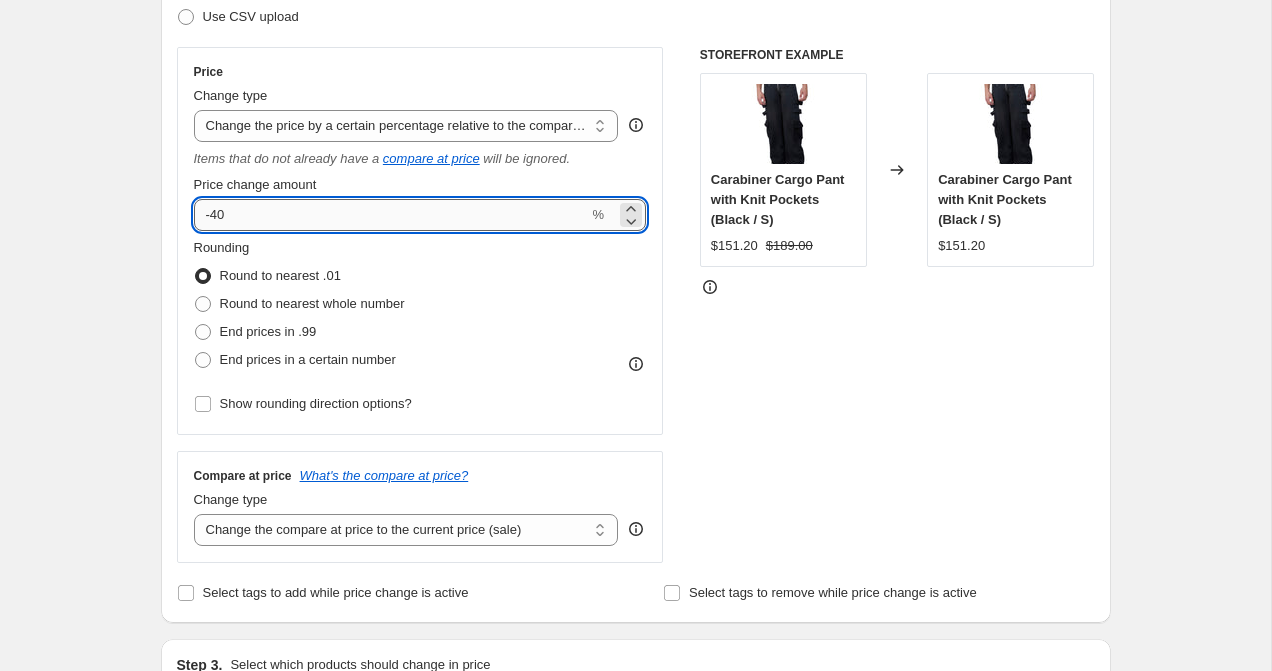 scroll, scrollTop: 378, scrollLeft: 0, axis: vertical 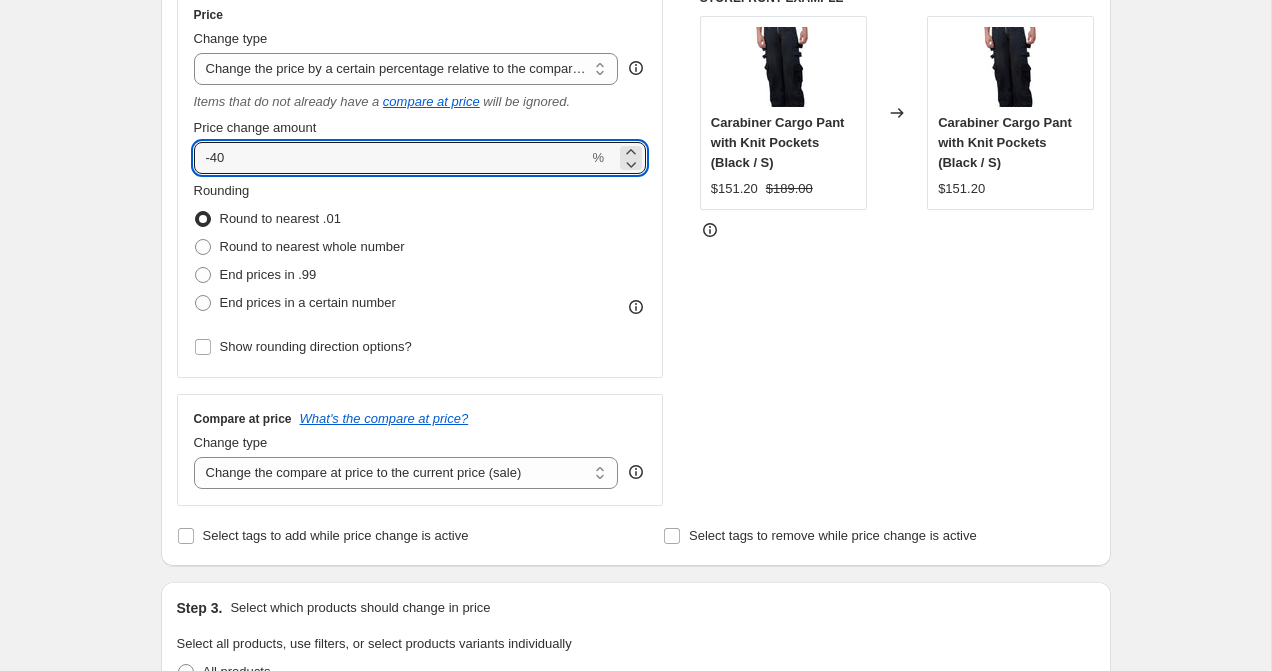 type on "-40" 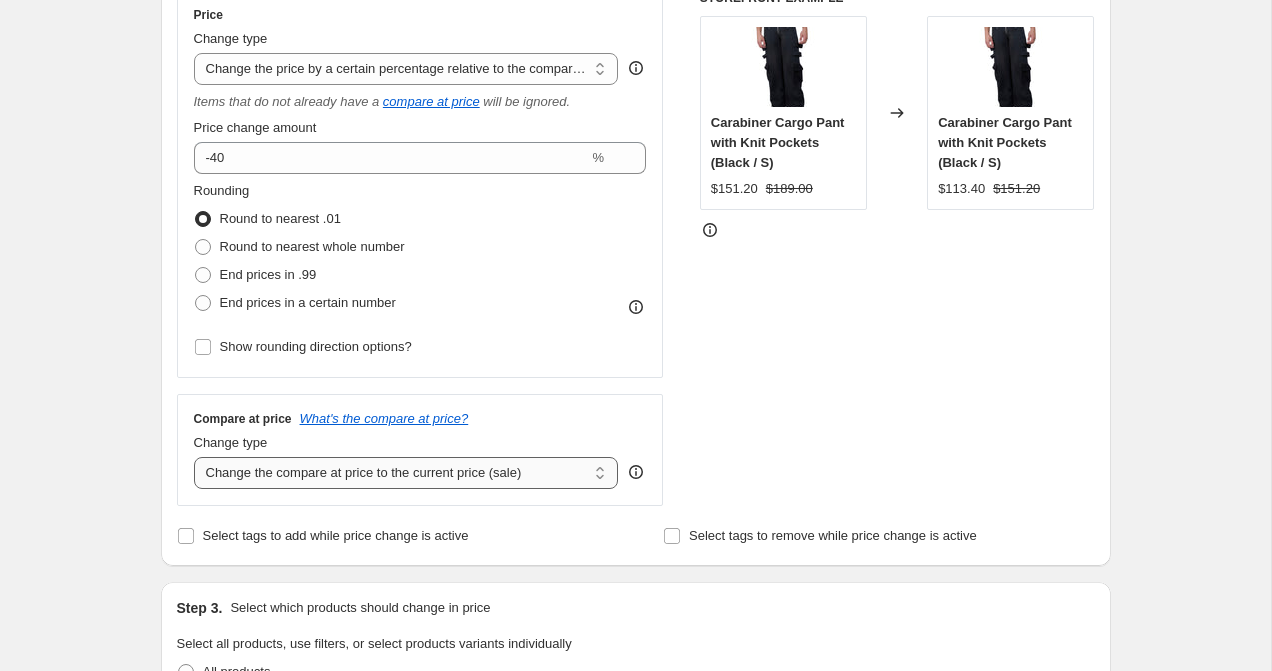 select on "no_change" 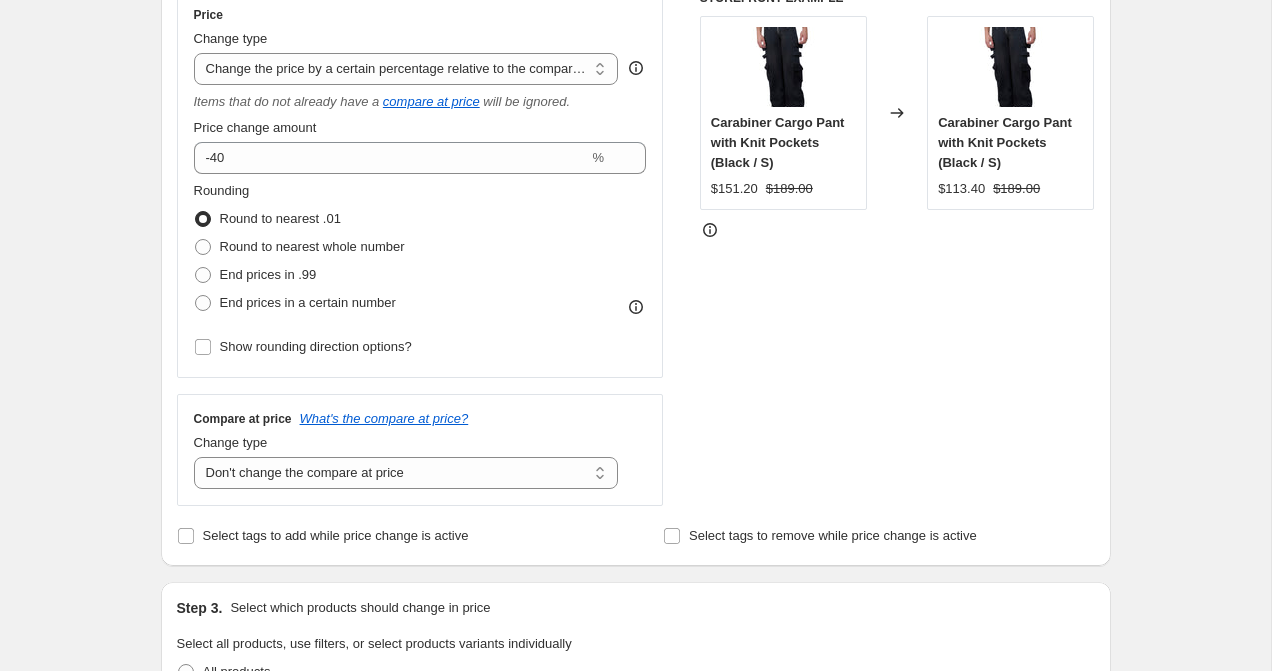click on "Create new price change job. This page is ready Create new price change job Draft Step 1. Optionally give your price change job a title (eg "March 30% off sale on boots") Copy of EOSS SS25 This title is just for internal use, customers won't see it Step 2. Select how the prices should change Use bulk price change rules Set product prices individually Use CSV upload Price Change type Change the price to a certain amount Change the price by a certain amount Change the price by a certain percentage Change the price to the current compare at price (price before sale) Change the price by a certain amount relative to the compare at price Change the price by a certain percentage relative to the compare at price Don't change the price Change the price by a certain percentage relative to the cost per item Change price to certain cost margin Change the price by a certain percentage relative to the compare at price Items that do not already have a compare at price will be ignored. Price change amount -40 % Rounding" at bounding box center (635, 747) 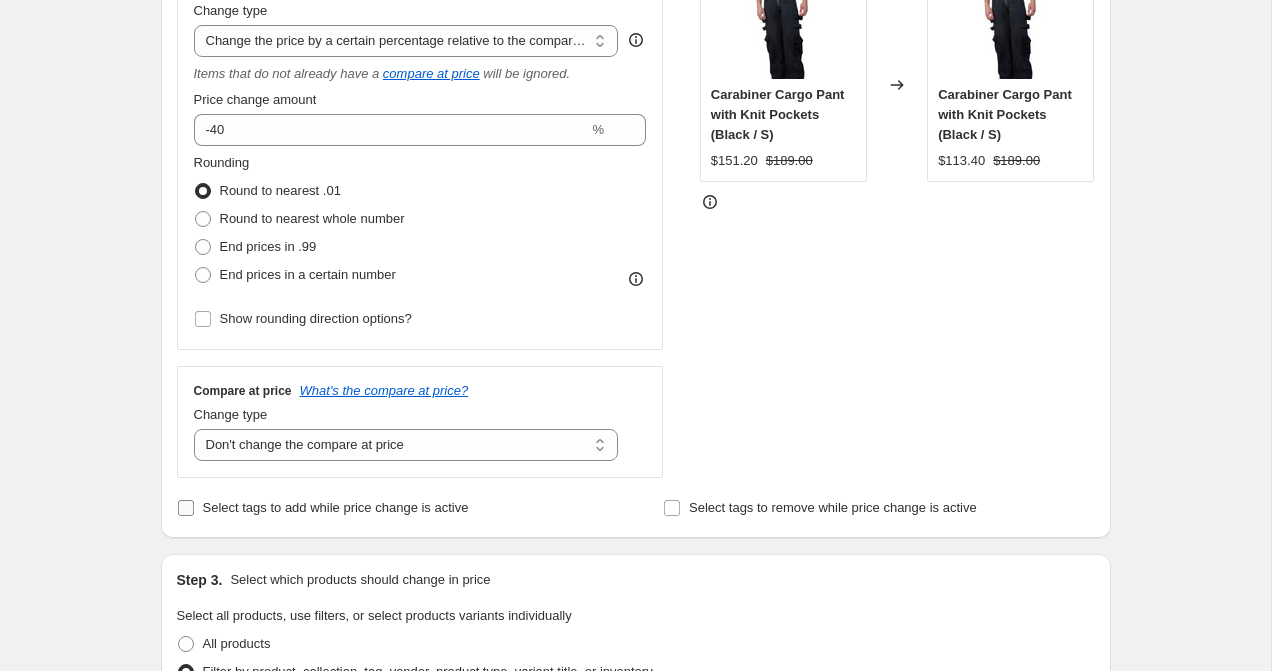 click on "Select tags to add while price change is active" at bounding box center [186, 508] 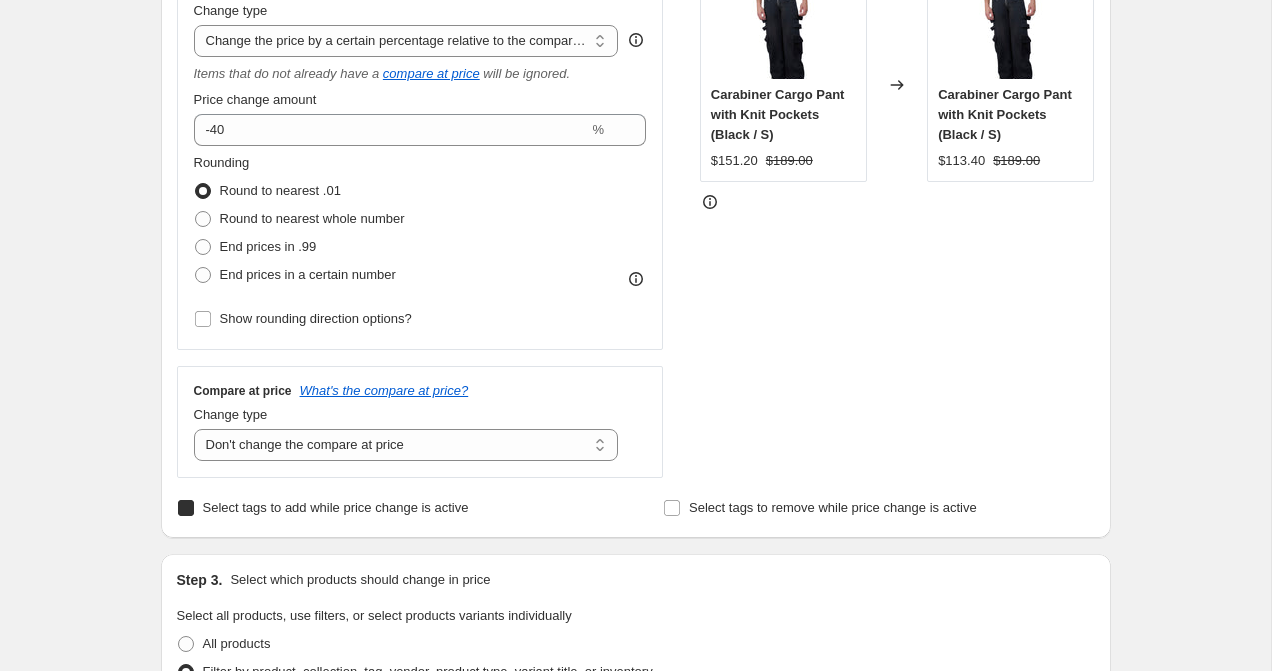 checkbox on "true" 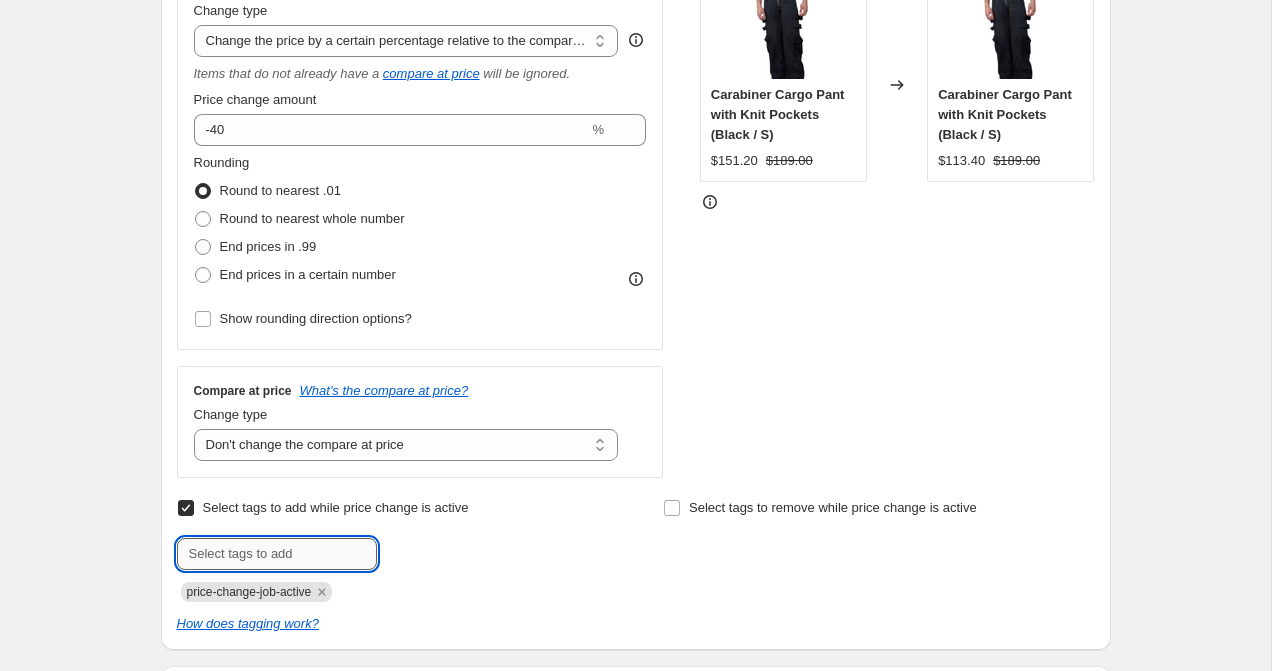 click at bounding box center (277, 554) 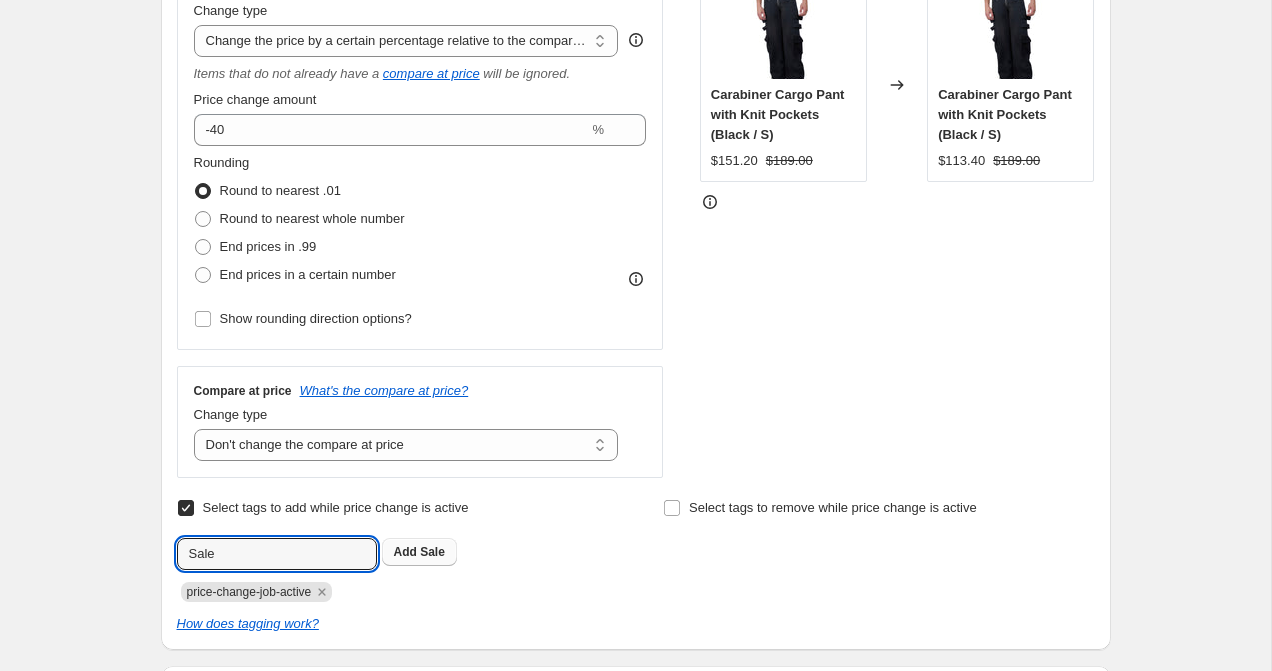 type on "Sale" 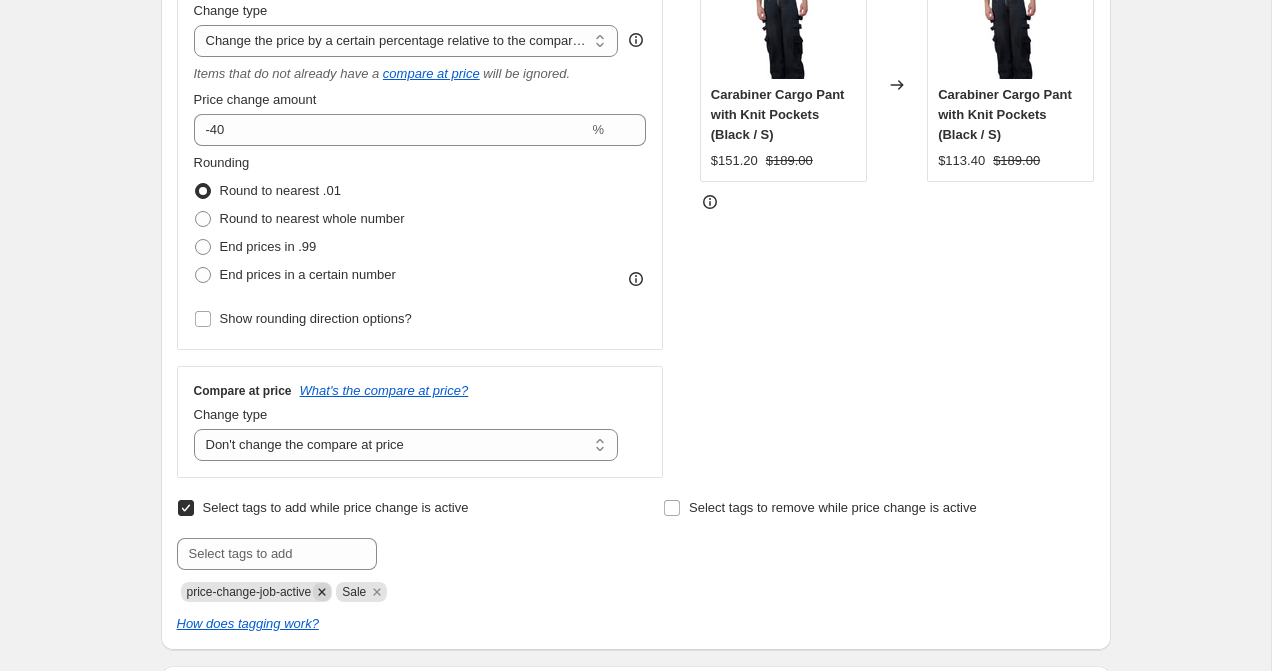 click 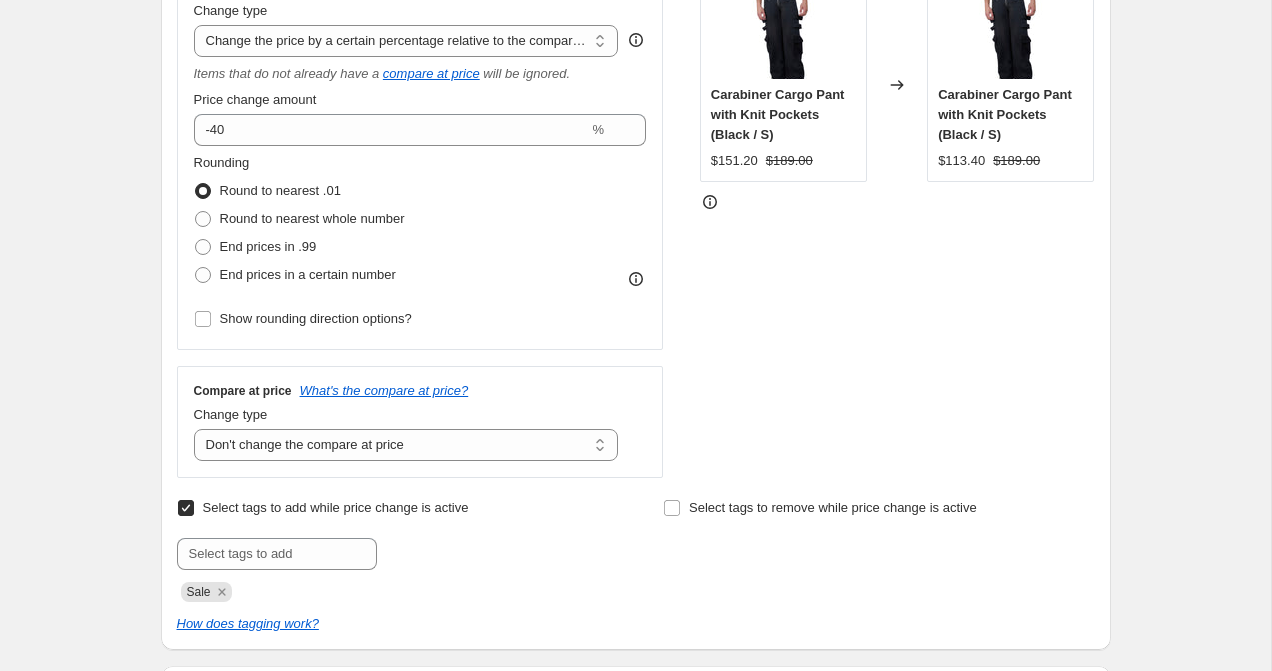 click on "Create new price change job. This page is ready Create new price change job Draft Step 1. Optionally give your price change job a title (eg "March 30% off sale on boots") Copy of EOSS SS25 This title is just for internal use, customers won't see it Step 2. Select how the prices should change Use bulk price change rules Set product prices individually Use CSV upload Price Change type Change the price to a certain amount Change the price by a certain amount Change the price by a certain percentage Change the price to the current compare at price (price before sale) Change the price by a certain amount relative to the compare at price Change the price by a certain percentage relative to the compare at price Don't change the price Change the price by a certain percentage relative to the cost per item Change price to certain cost margin Change the price by a certain percentage relative to the compare at price Items that do not already have a compare at price will be ignored. Price change amount -40 % Rounding" at bounding box center [635, 775] 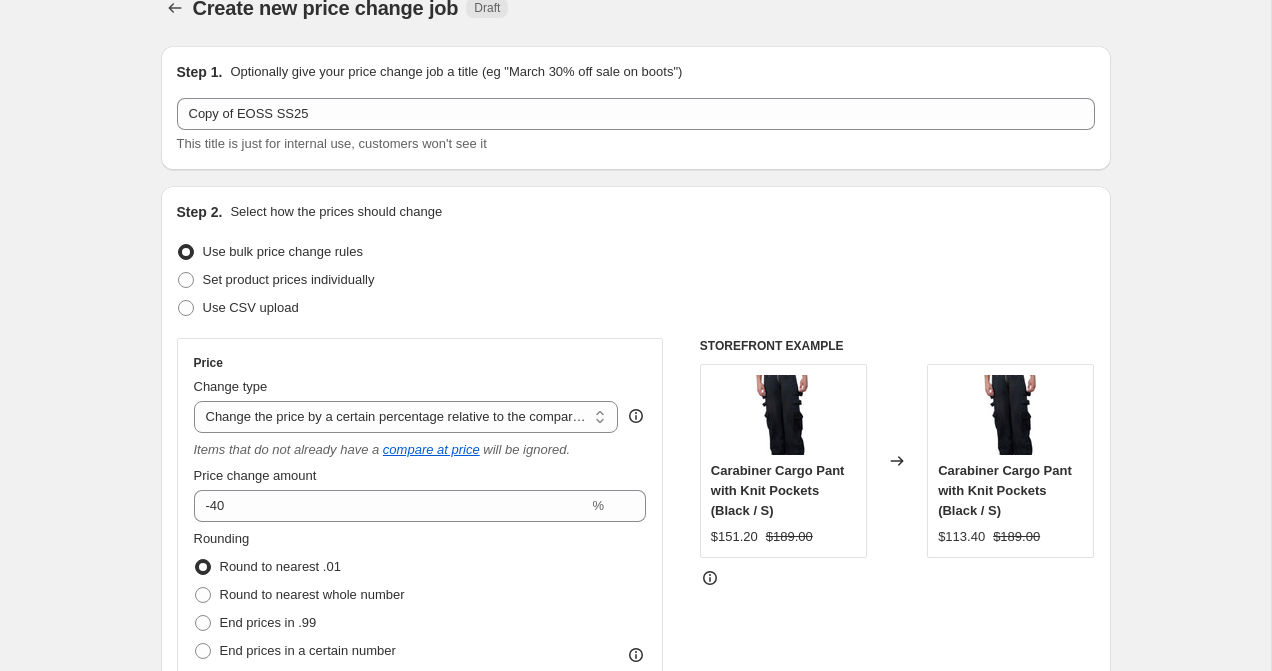 scroll, scrollTop: 23, scrollLeft: 0, axis: vertical 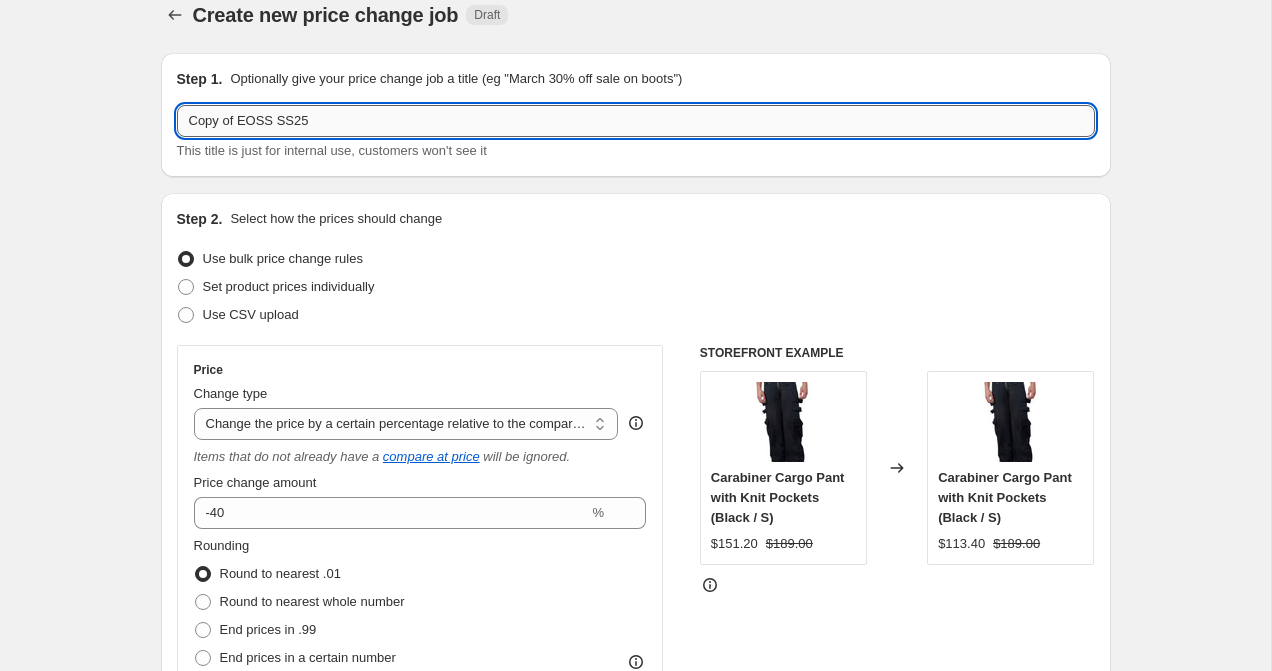 drag, startPoint x: 244, startPoint y: 116, endPoint x: 120, endPoint y: 116, distance: 124 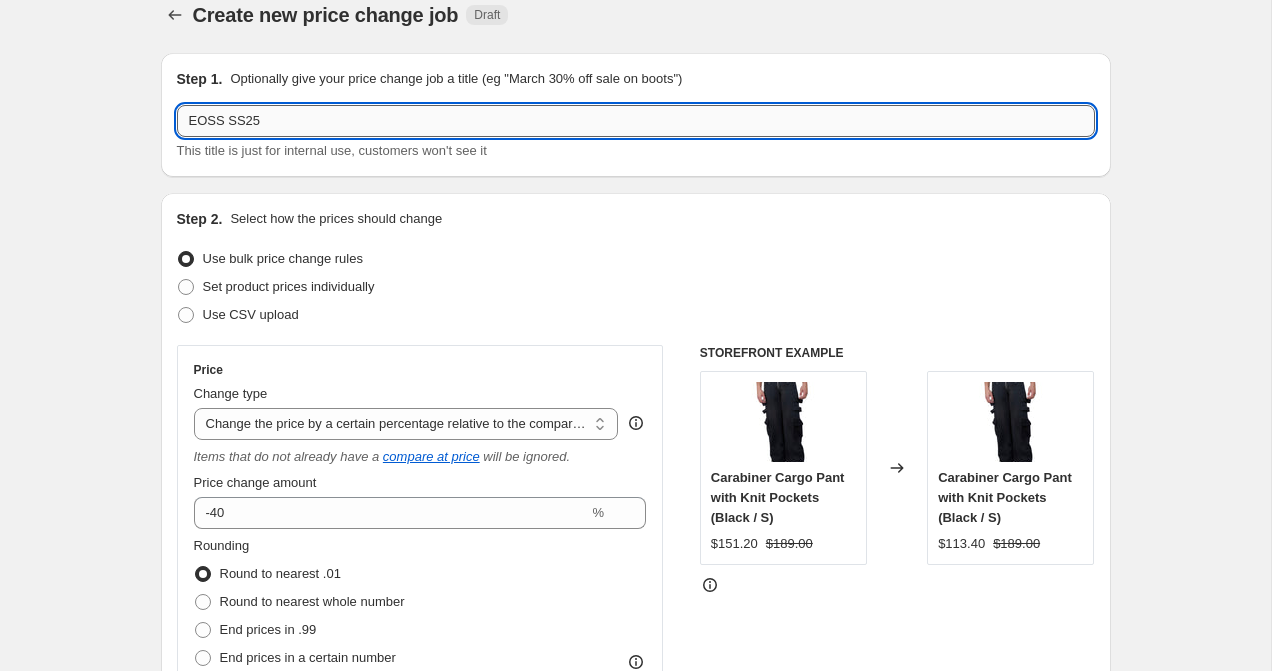 click on "EOSS SS25" at bounding box center [636, 121] 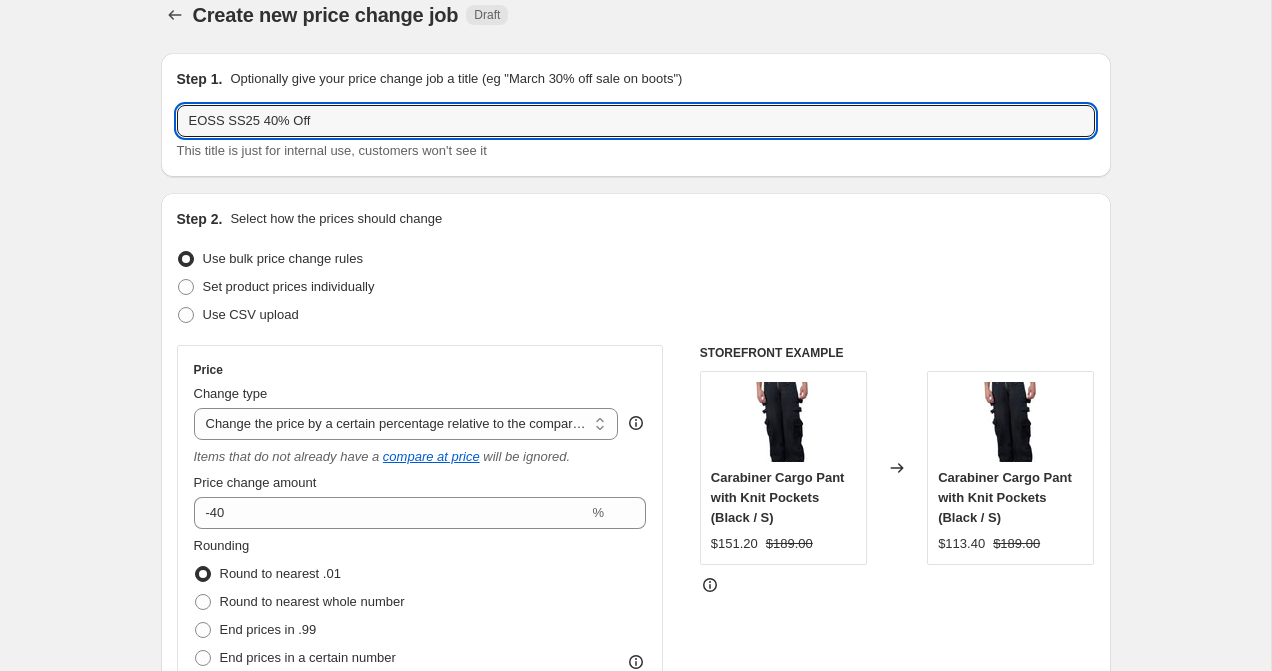 type on "EOSS SS25 40% Off" 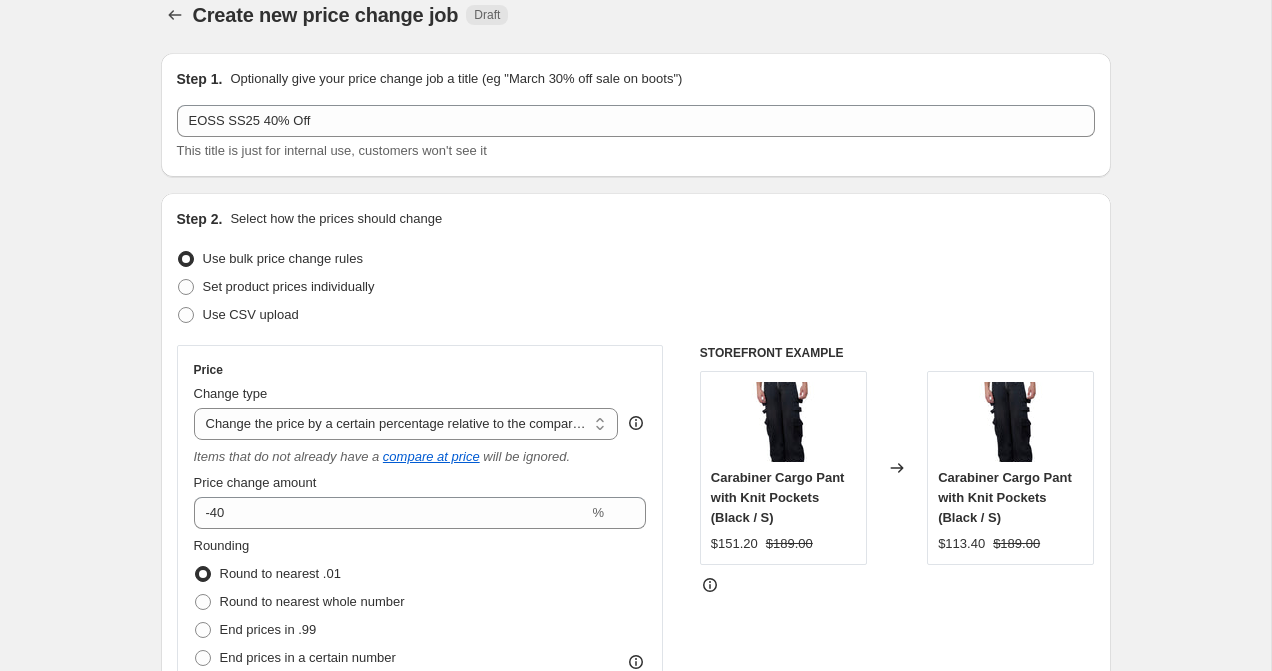 click on "Create new price change job. This page is ready Create new price change job Draft Step 1. Optionally give your price change job a title (eg "March 30% off sale on boots") EOSS SS25 40% Off This title is just for internal use, customers won't see it Step 2. Select how the prices should change Use bulk price change rules Set product prices individually Use CSV upload Price Change type Change the price to a certain amount Change the price by a certain amount Change the price by a certain percentage Change the price to the current compare at price (price before sale) Change the price by a certain amount relative to the compare at price Change the price by a certain percentage relative to the compare at price Don't change the price Change the price by a certain percentage relative to the cost per item Change price to certain cost margin Change the price by a certain percentage relative to the compare at price Items that do not already have a compare at price will be ignored. Price change amount -40 % Rounding" at bounding box center (635, 1158) 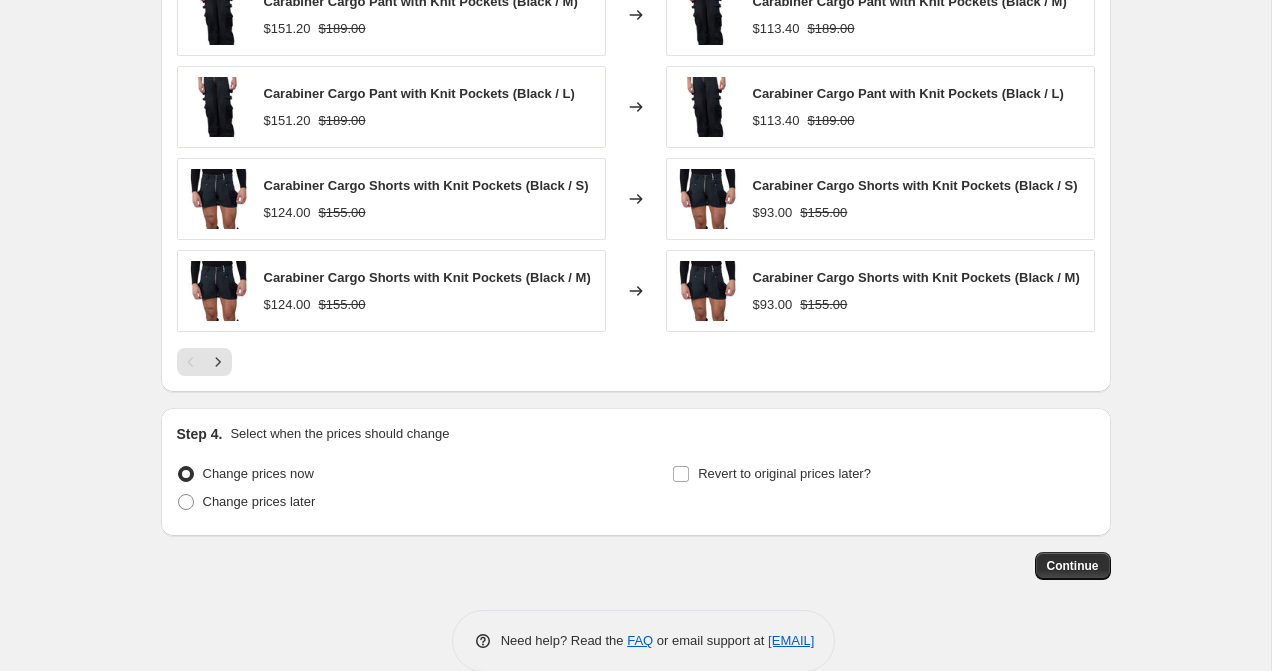 scroll, scrollTop: 1704, scrollLeft: 0, axis: vertical 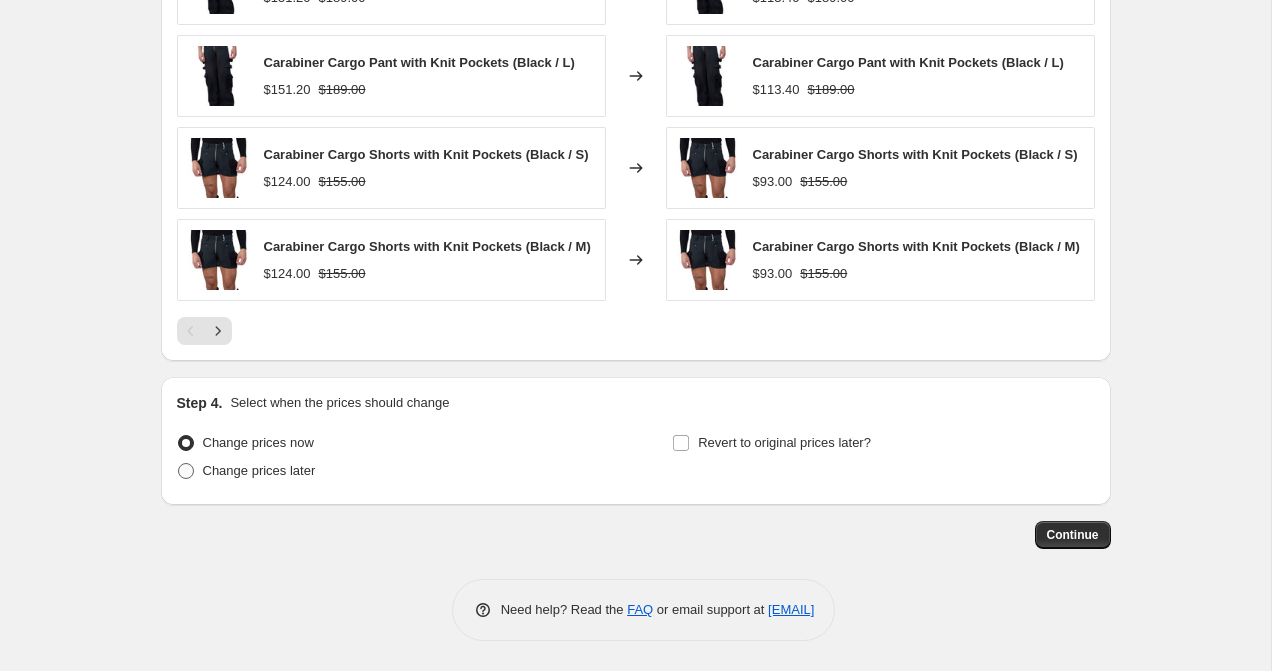 click on "Change prices later" at bounding box center [259, 471] 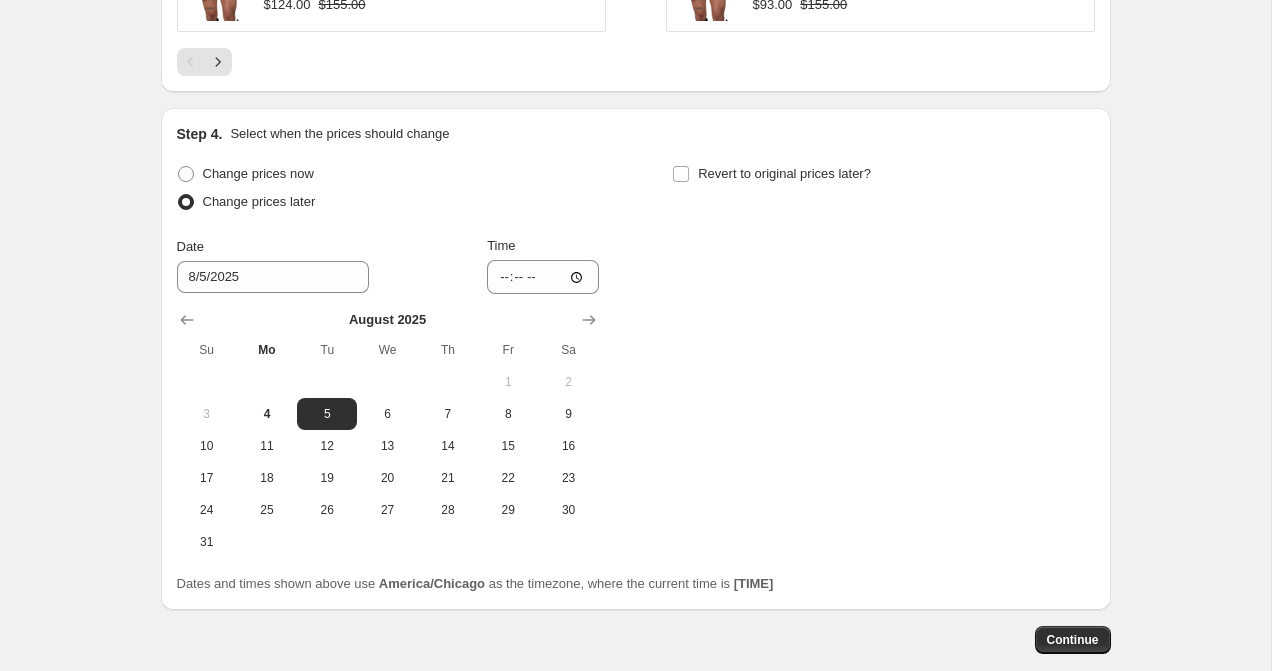 scroll, scrollTop: 2056, scrollLeft: 0, axis: vertical 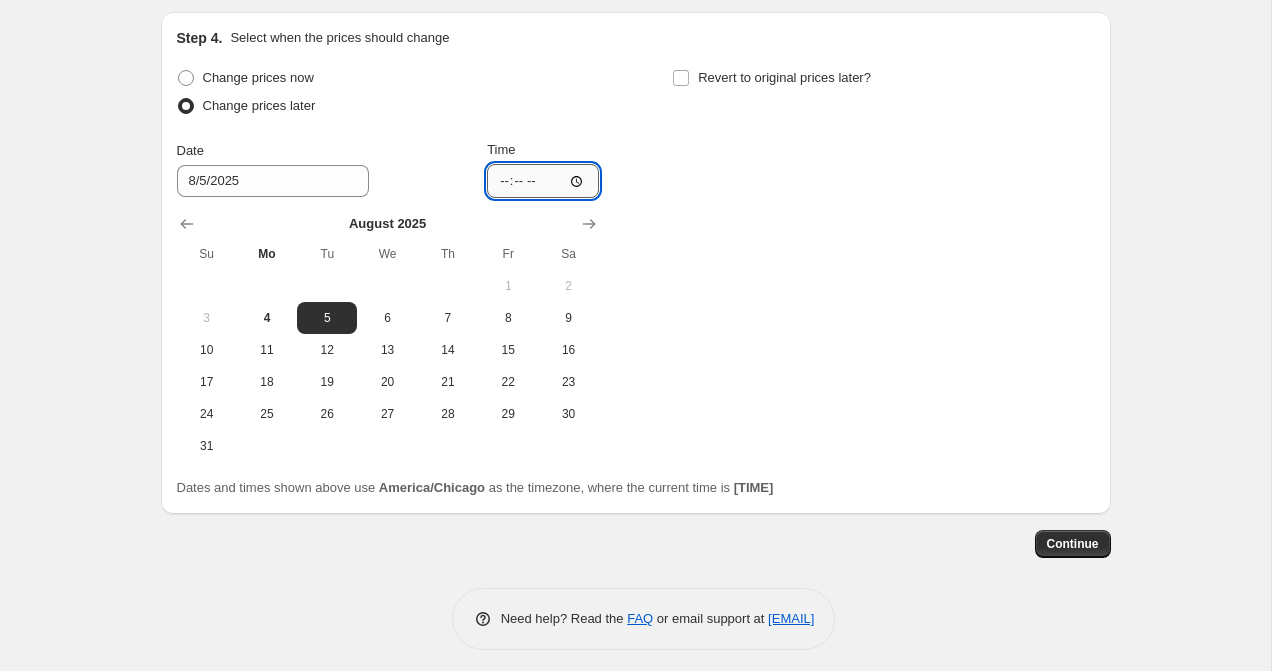 click on "[TIME]" at bounding box center (543, 181) 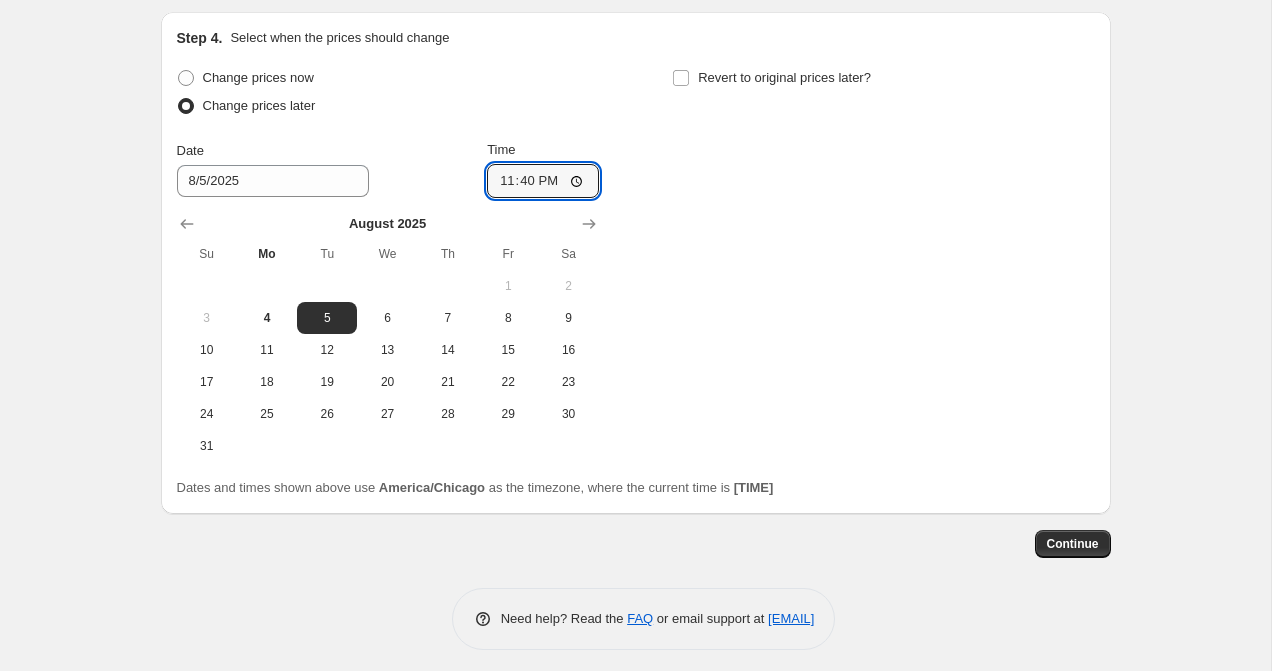 type on "23:00" 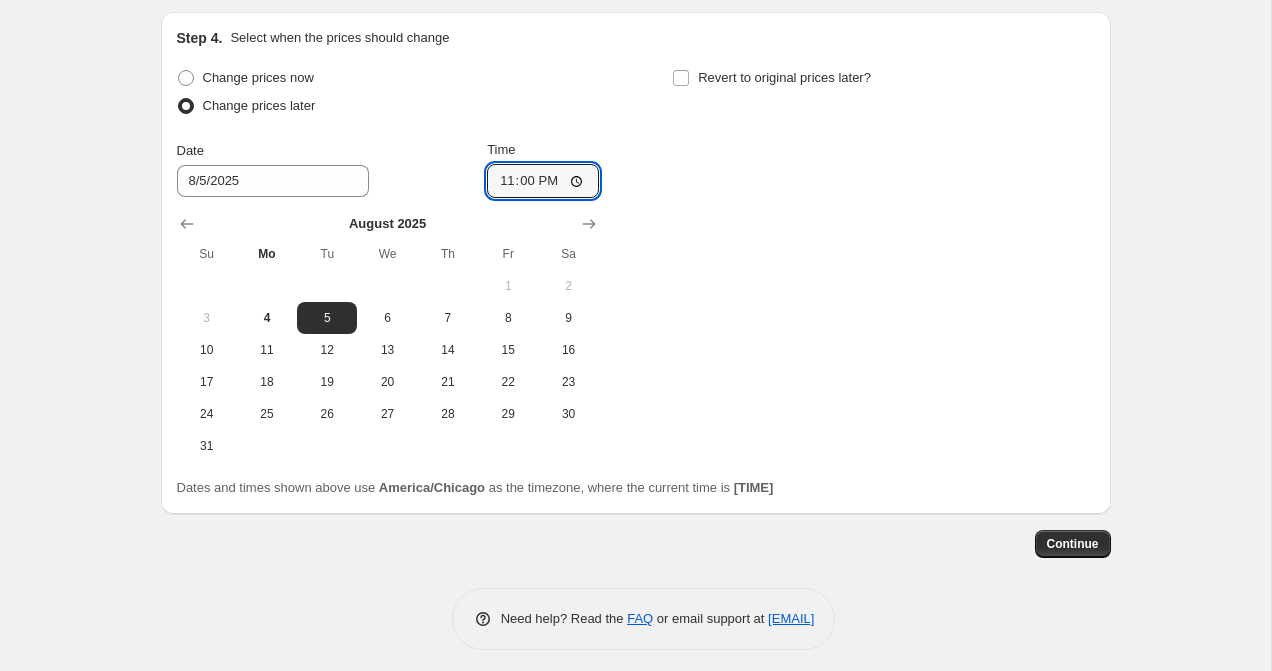 click on "Create new price change job. This page is ready Create new price change job Draft Step 1. Optionally give your price change job a title (eg "March 30% off sale on boots") EOSS SS25 40% Off This title is just for internal use, customers won't see it Step 2. Select how the prices should change Use bulk price change rules Set product prices individually Use CSV upload Price Change type Change the price to a certain amount Change the price by a certain amount Change the price by a certain percentage Change the price to the current compare at price (price before sale) Change the price by a certain amount relative to the compare at price Change the price by a certain percentage relative to the compare at price Don't change the price Change the price by a certain percentage relative to the cost per item Change price to certain cost margin Change the price by a certain percentage relative to the compare at price Items that do not already have a compare at price will be ignored. Price change amount -40 % Rounding" at bounding box center (636, -688) 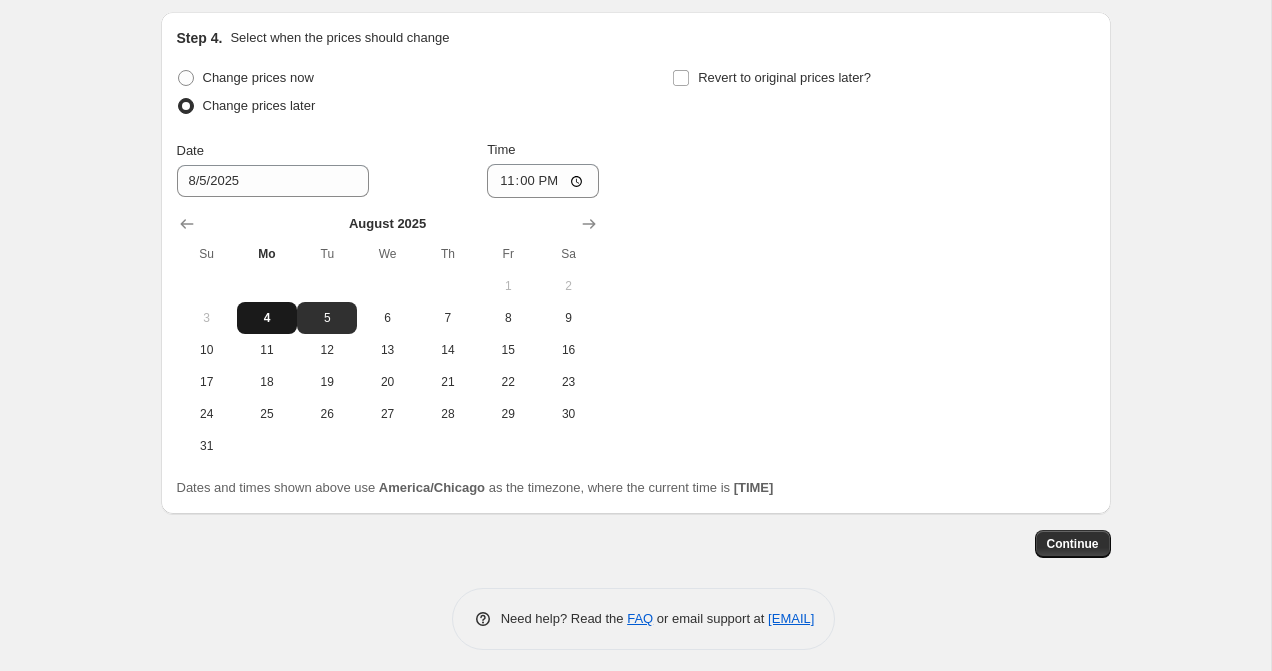 click on "4" at bounding box center (267, 318) 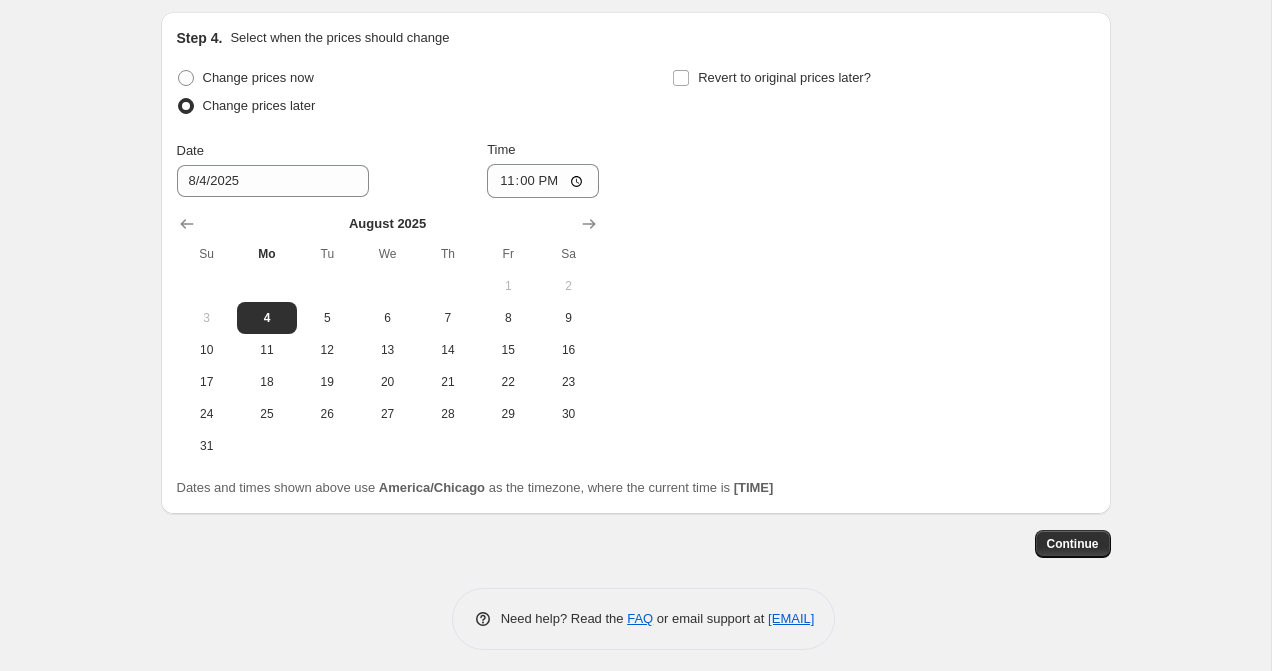 click on "Create new price change job. This page is ready Create new price change job Draft Step 1. Optionally give your price change job a title (eg "March 30% off sale on boots") EOSS SS25 40% Off This title is just for internal use, customers won't see it Step 2. Select how the prices should change Use bulk price change rules Set product prices individually Use CSV upload Price Change type Change the price to a certain amount Change the price by a certain amount Change the price by a certain percentage Change the price to the current compare at price (price before sale) Change the price by a certain amount relative to the compare at price Change the price by a certain percentage relative to the compare at price Don't change the price Change the price by a certain percentage relative to the cost per item Change price to certain cost margin Change the price by a certain percentage relative to the compare at price Items that do not already have a compare at price will be ignored. Price change amount -40 % Rounding" at bounding box center (635, -688) 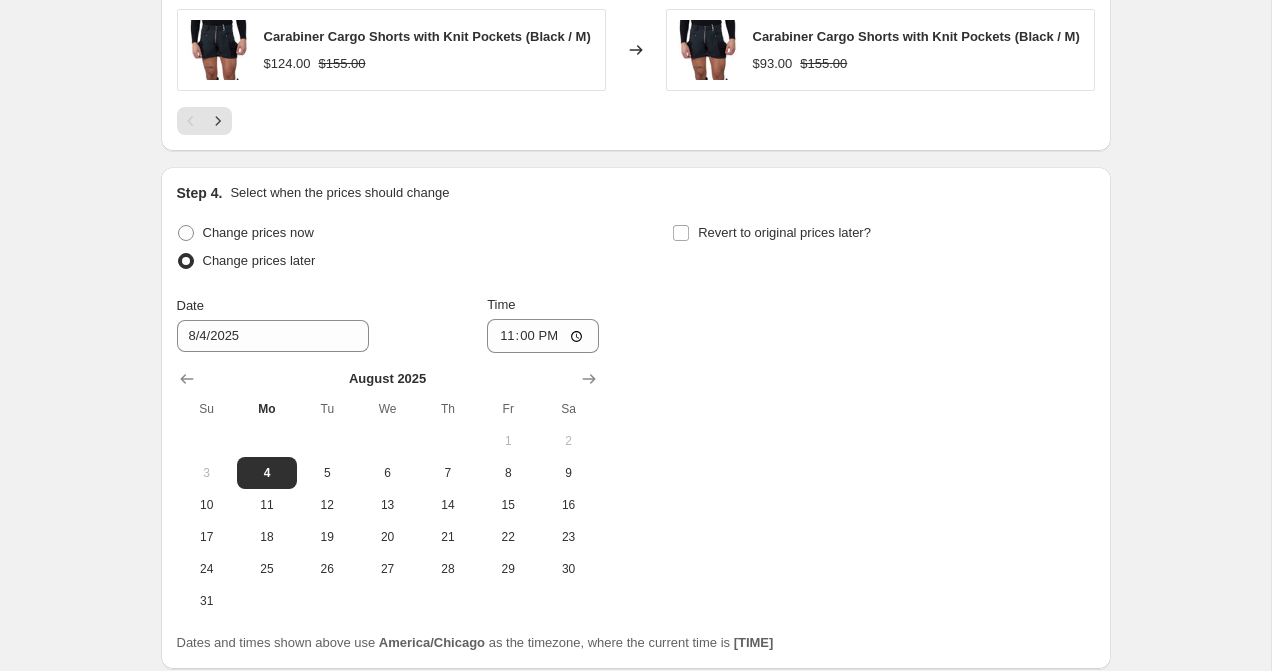 scroll, scrollTop: 2076, scrollLeft: 0, axis: vertical 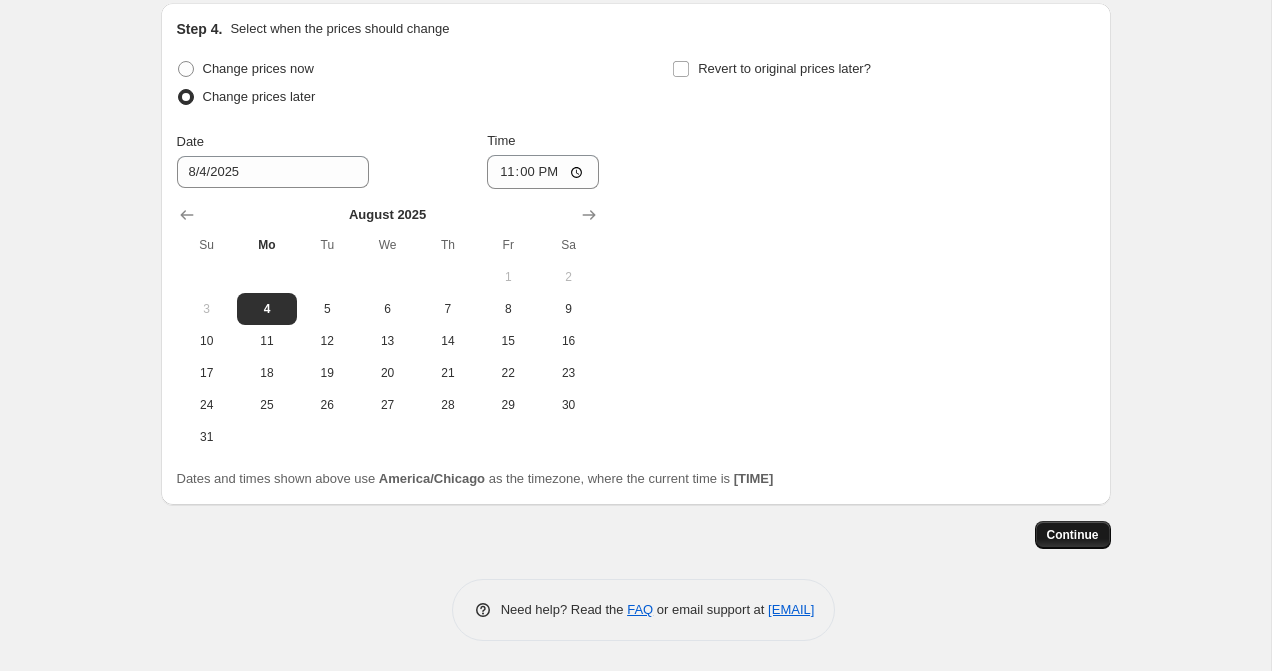 click on "Continue" at bounding box center [1073, 535] 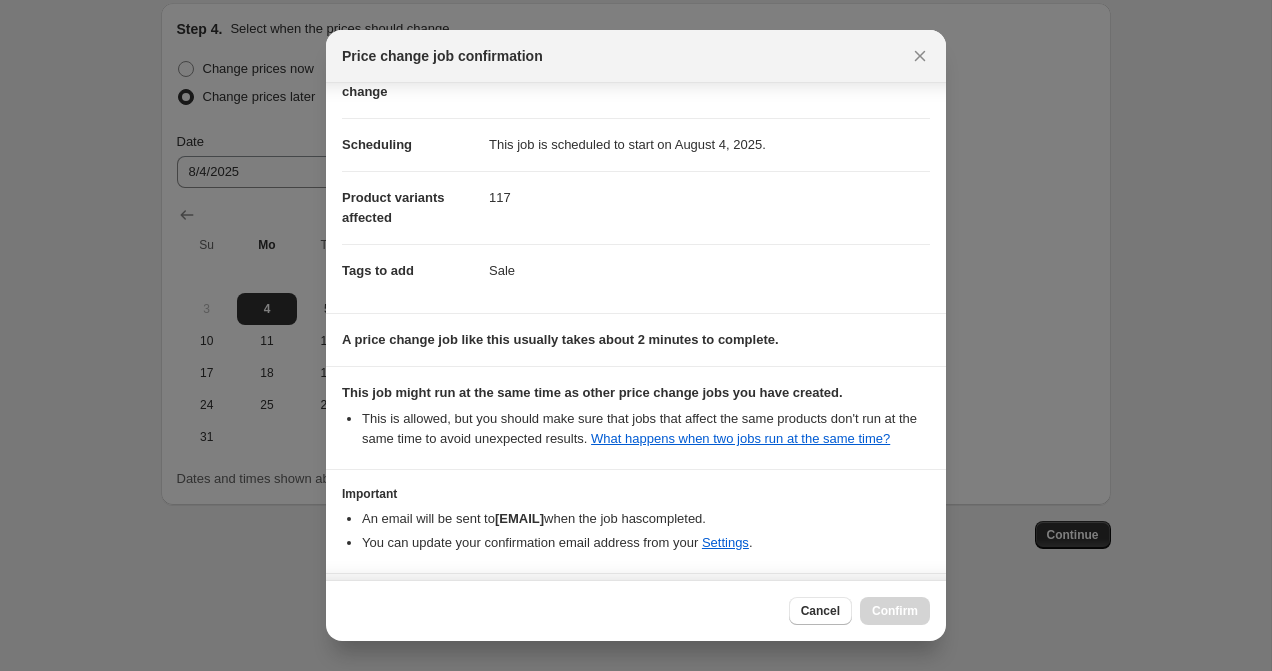 scroll, scrollTop: 241, scrollLeft: 0, axis: vertical 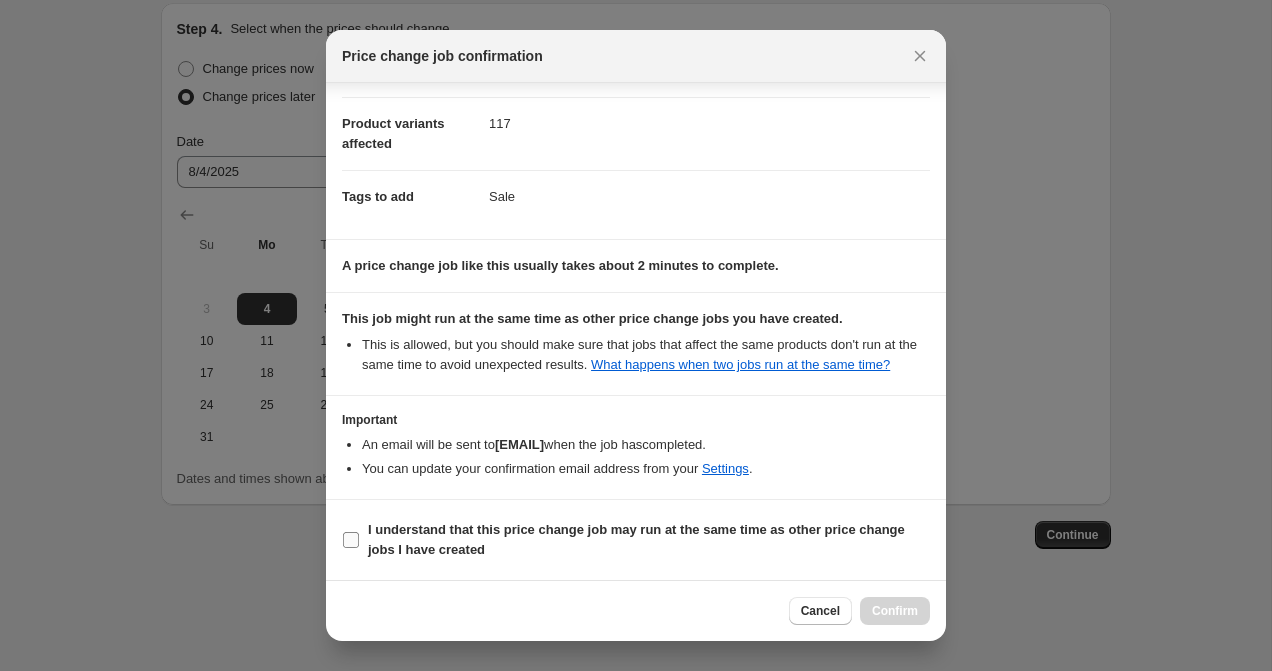 click on "I understand that this price change job may run at the same time as other price change jobs I have created" at bounding box center (636, 539) 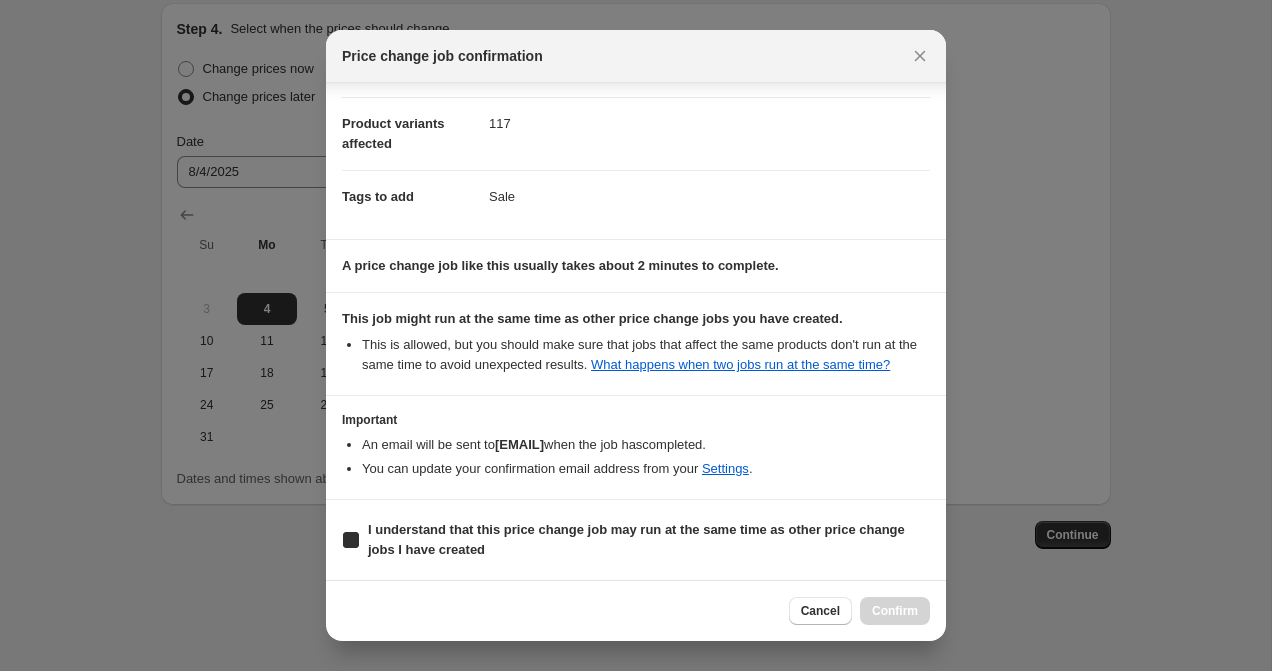 checkbox on "true" 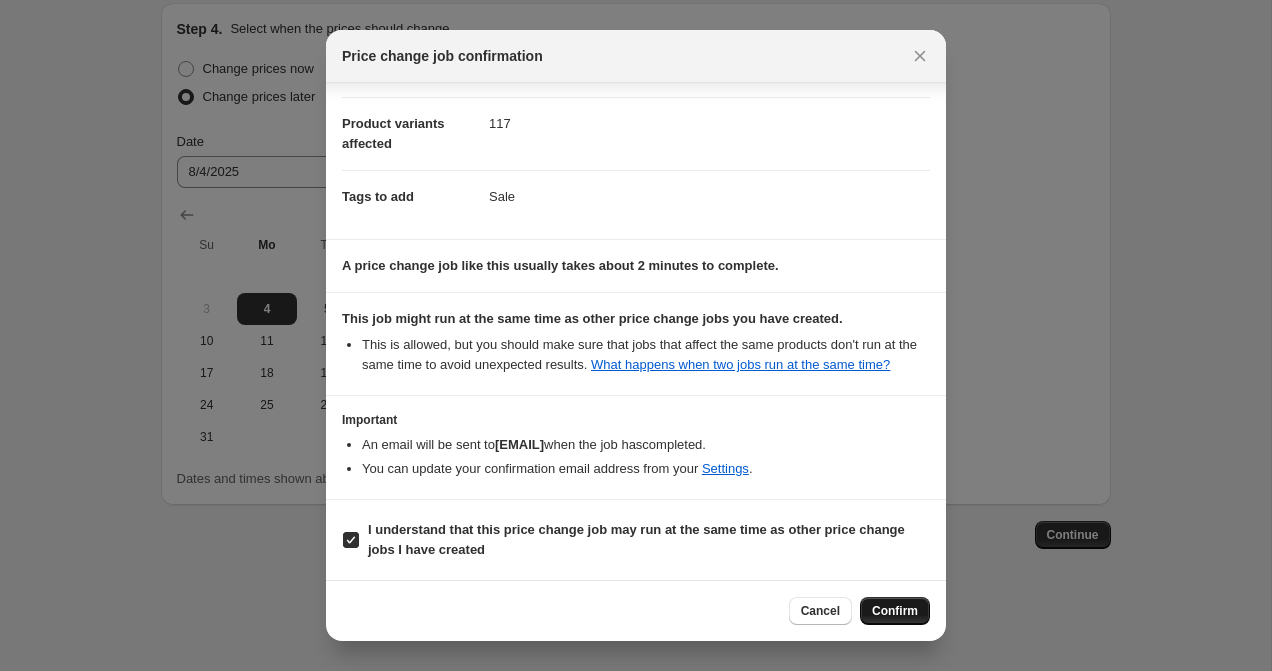 click on "Confirm" at bounding box center [895, 611] 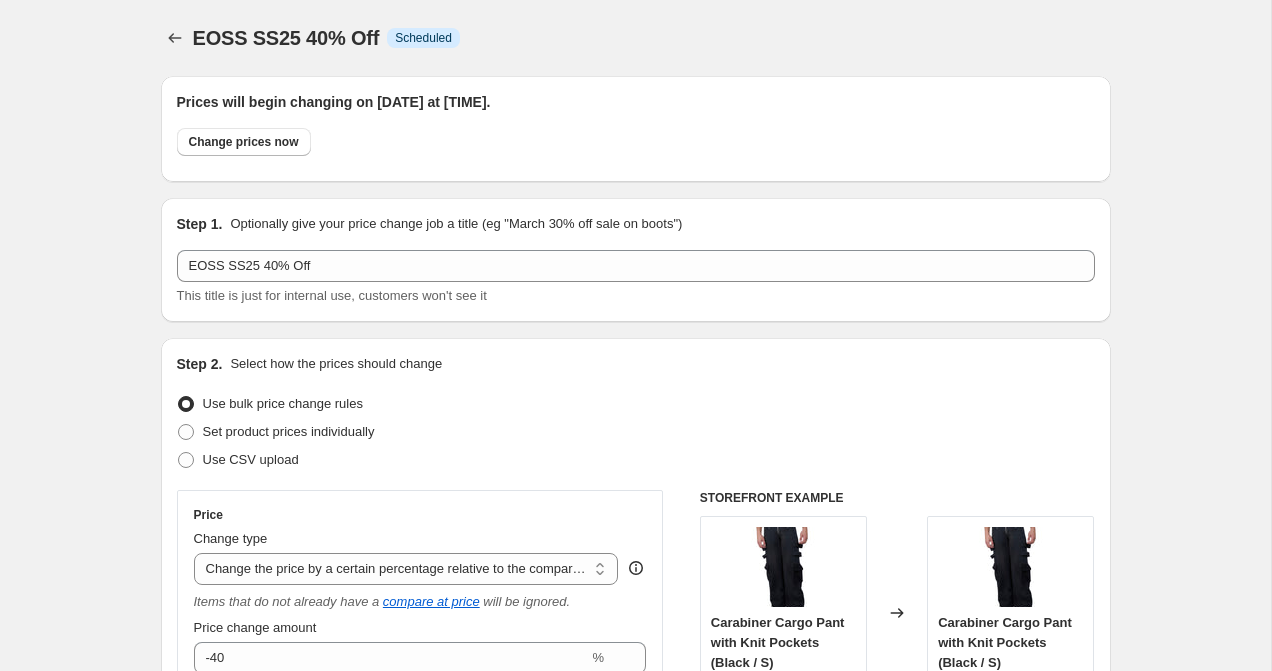 scroll, scrollTop: 2076, scrollLeft: 0, axis: vertical 